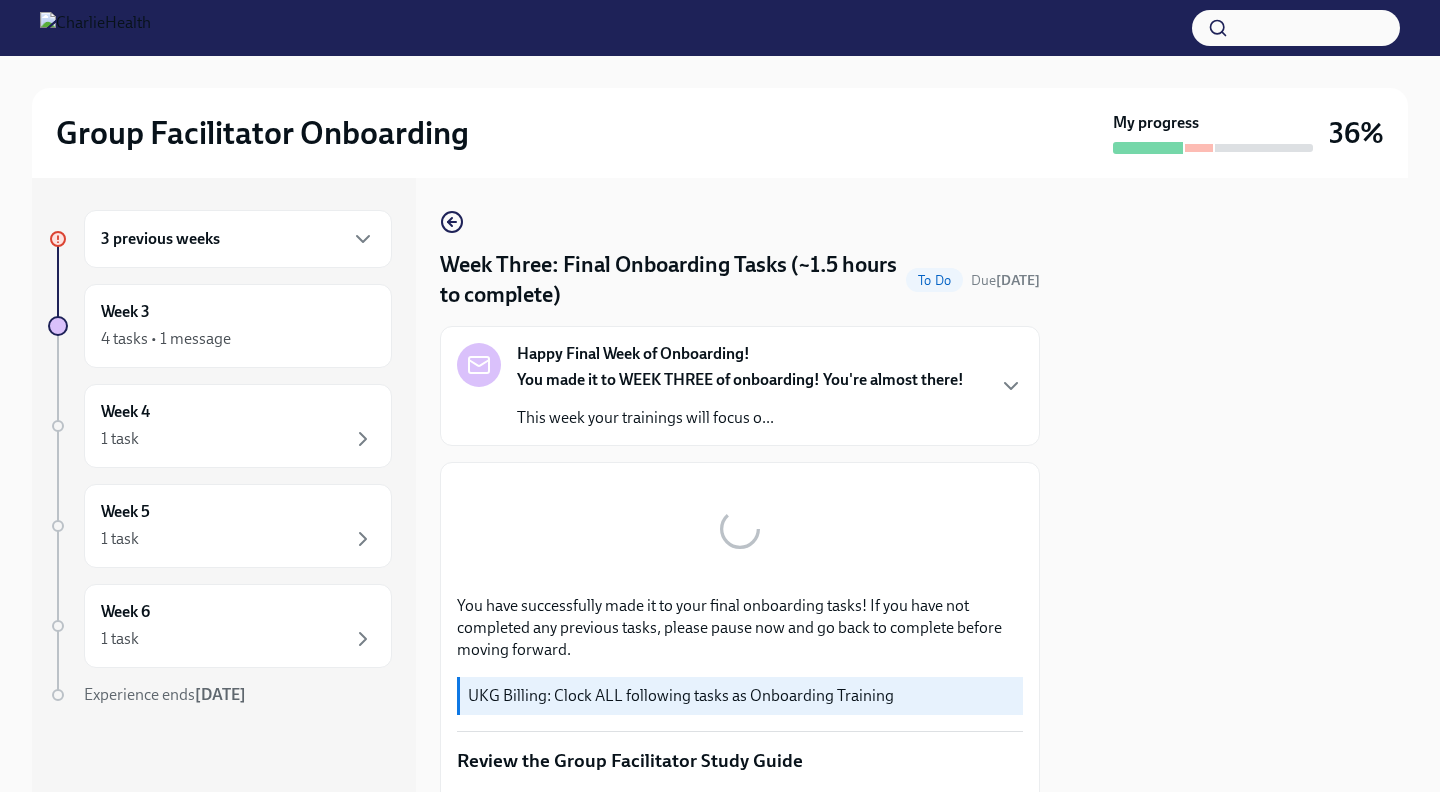 scroll, scrollTop: 0, scrollLeft: 0, axis: both 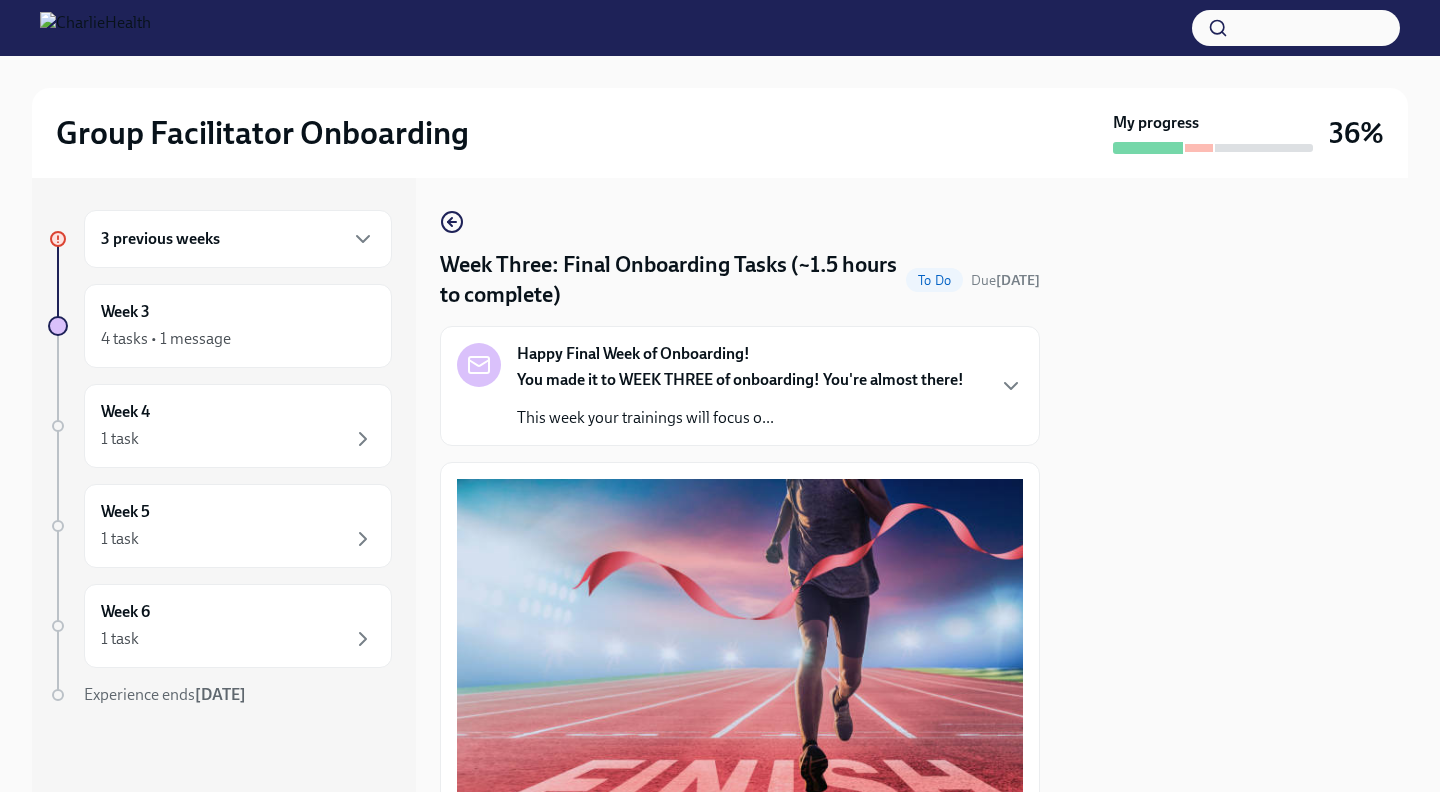 click on "3 previous weeks" at bounding box center (238, 239) 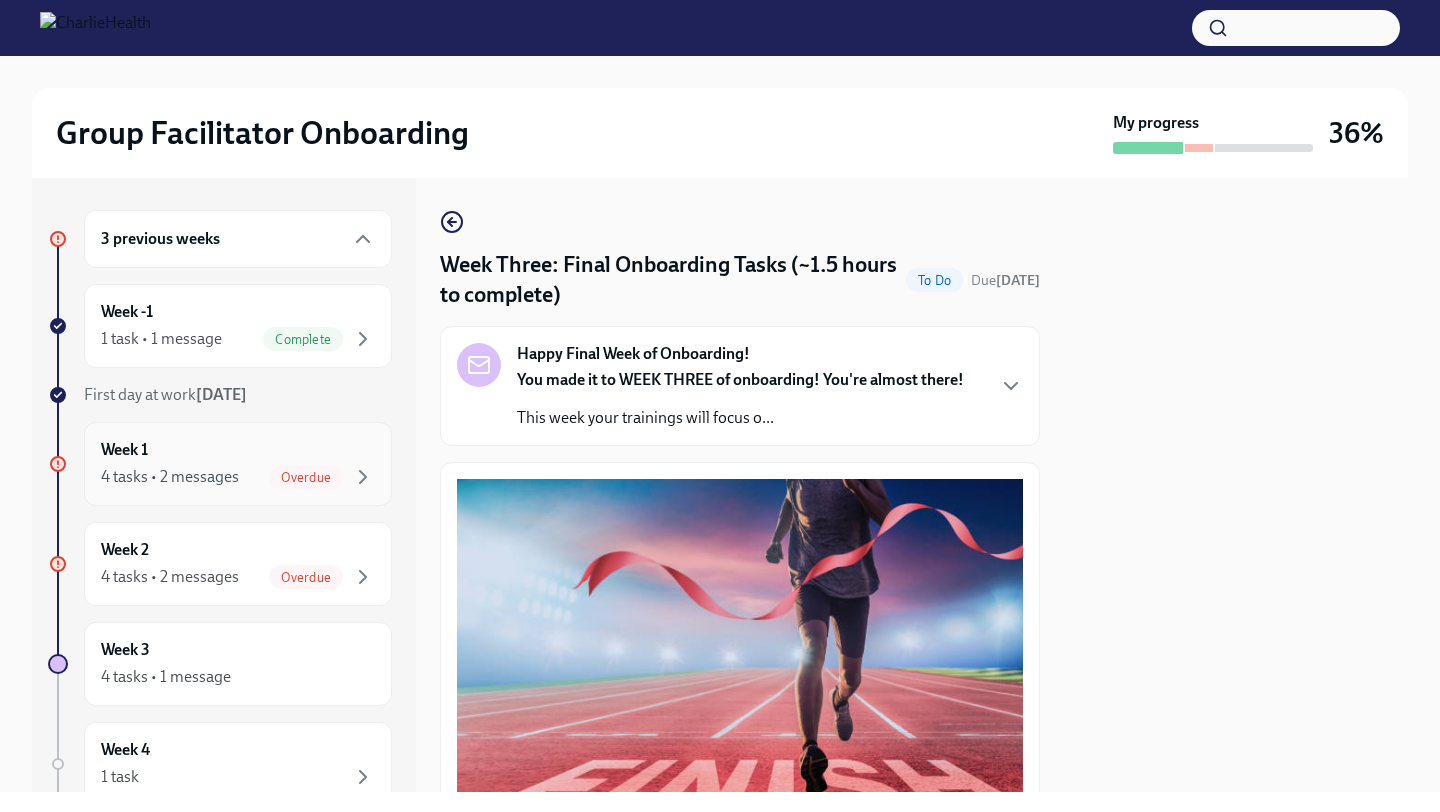click on "Week 1 4 tasks • 2 messages Overdue" at bounding box center (238, 464) 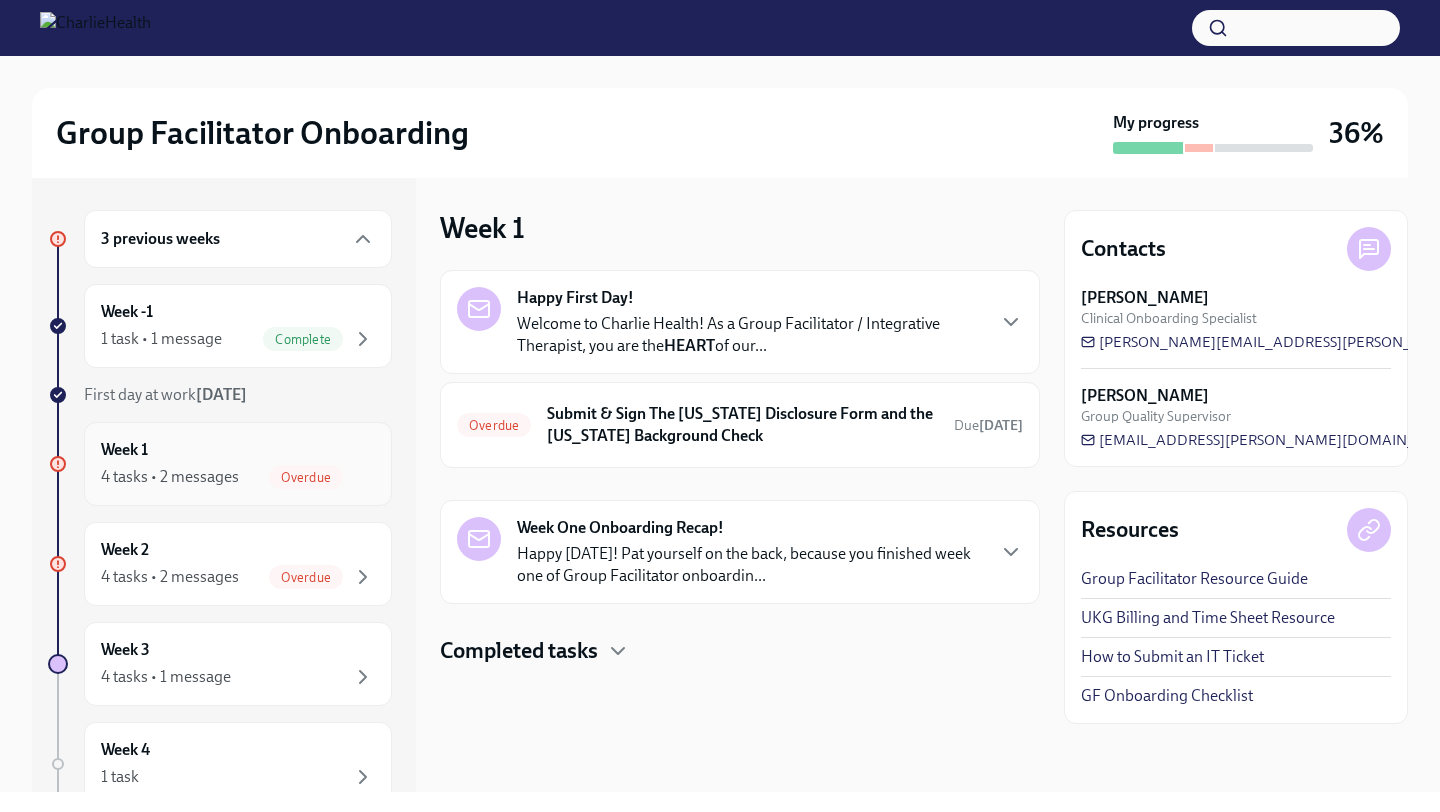 click on "4 tasks • 2 messages" at bounding box center (170, 477) 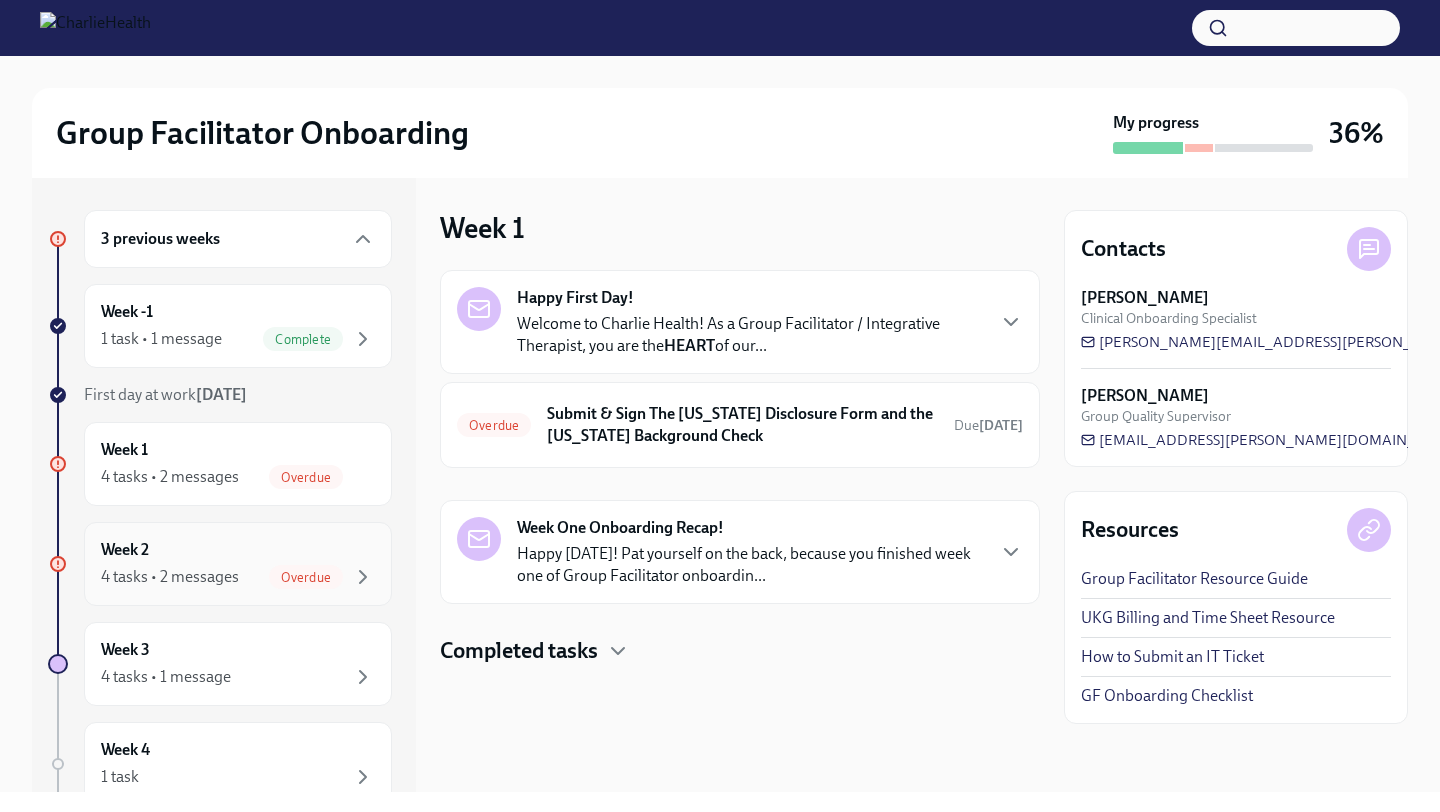 click on "Week 2 4 tasks • 2 messages Overdue" at bounding box center (238, 564) 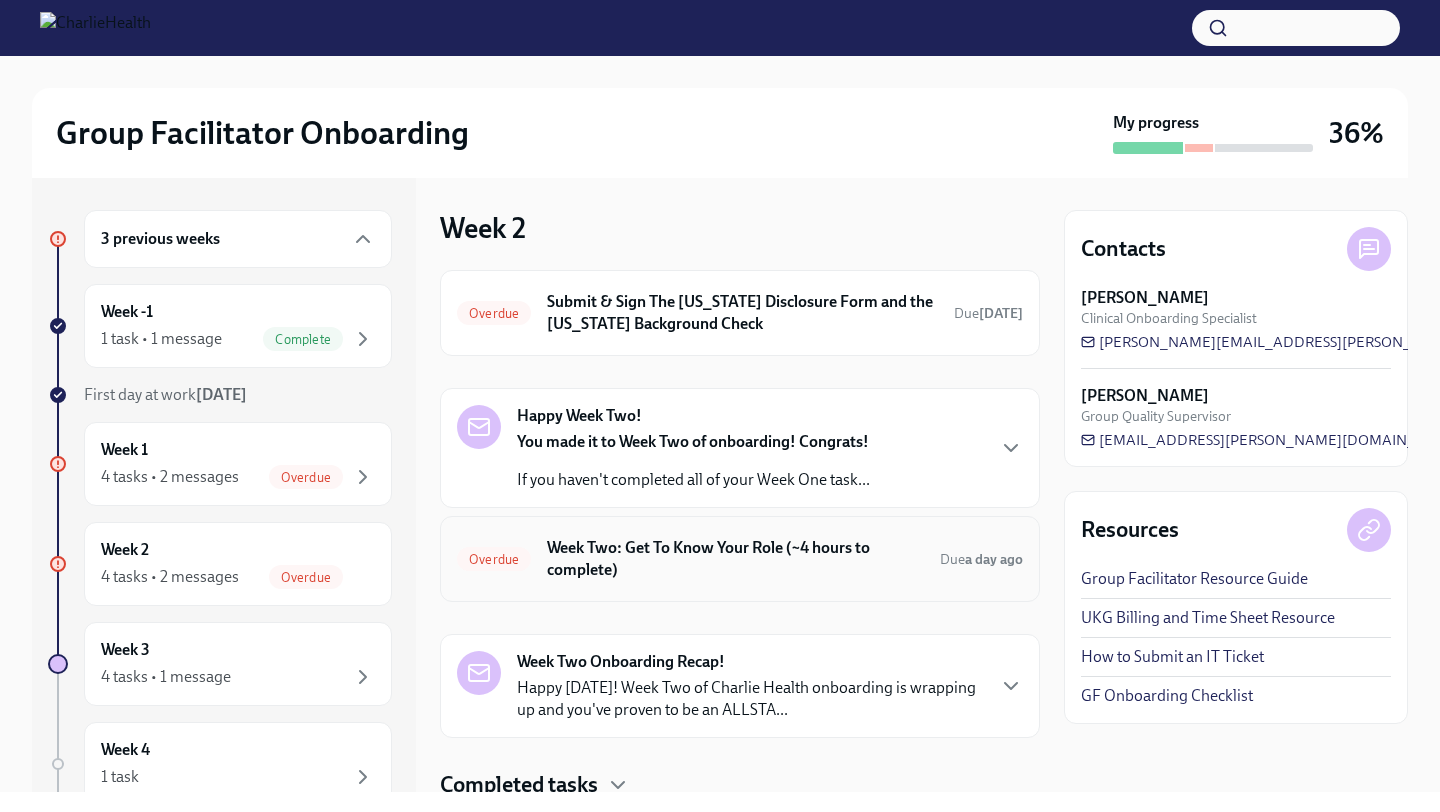 click on "Week Two: Get To Know Your Role (~4 hours to complete)" at bounding box center [735, 559] 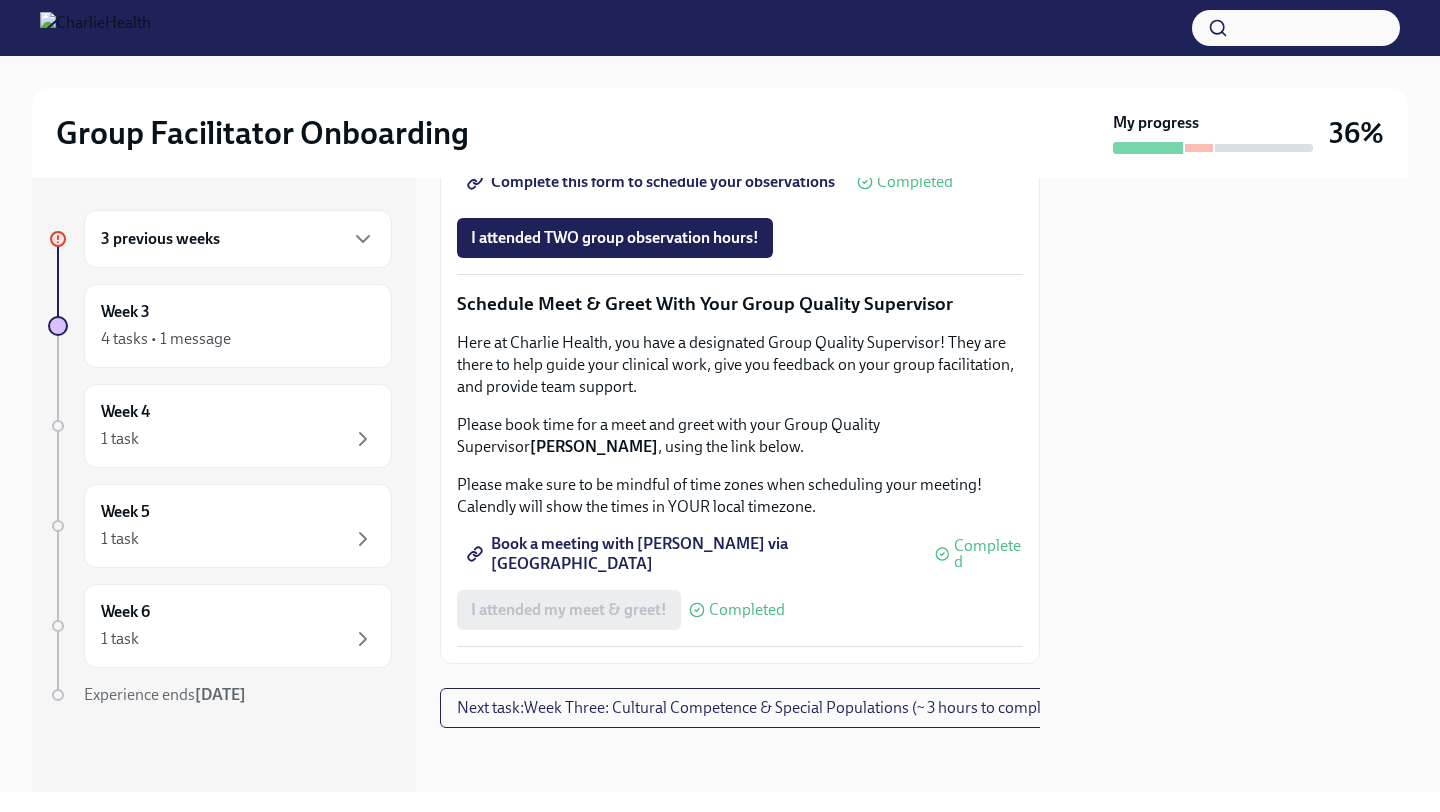scroll, scrollTop: 1609, scrollLeft: 0, axis: vertical 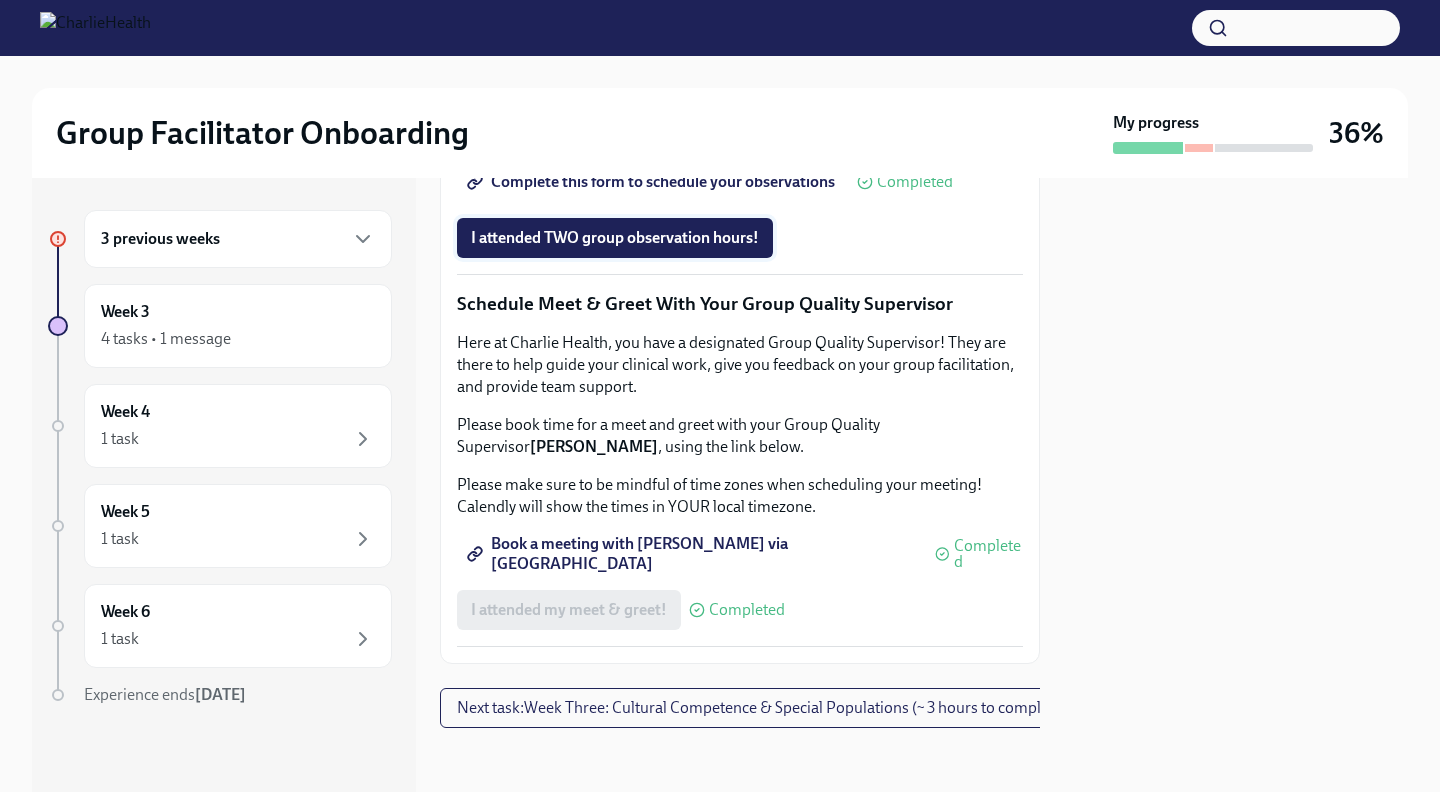 click on "I attended TWO group observation hours!" at bounding box center (615, 238) 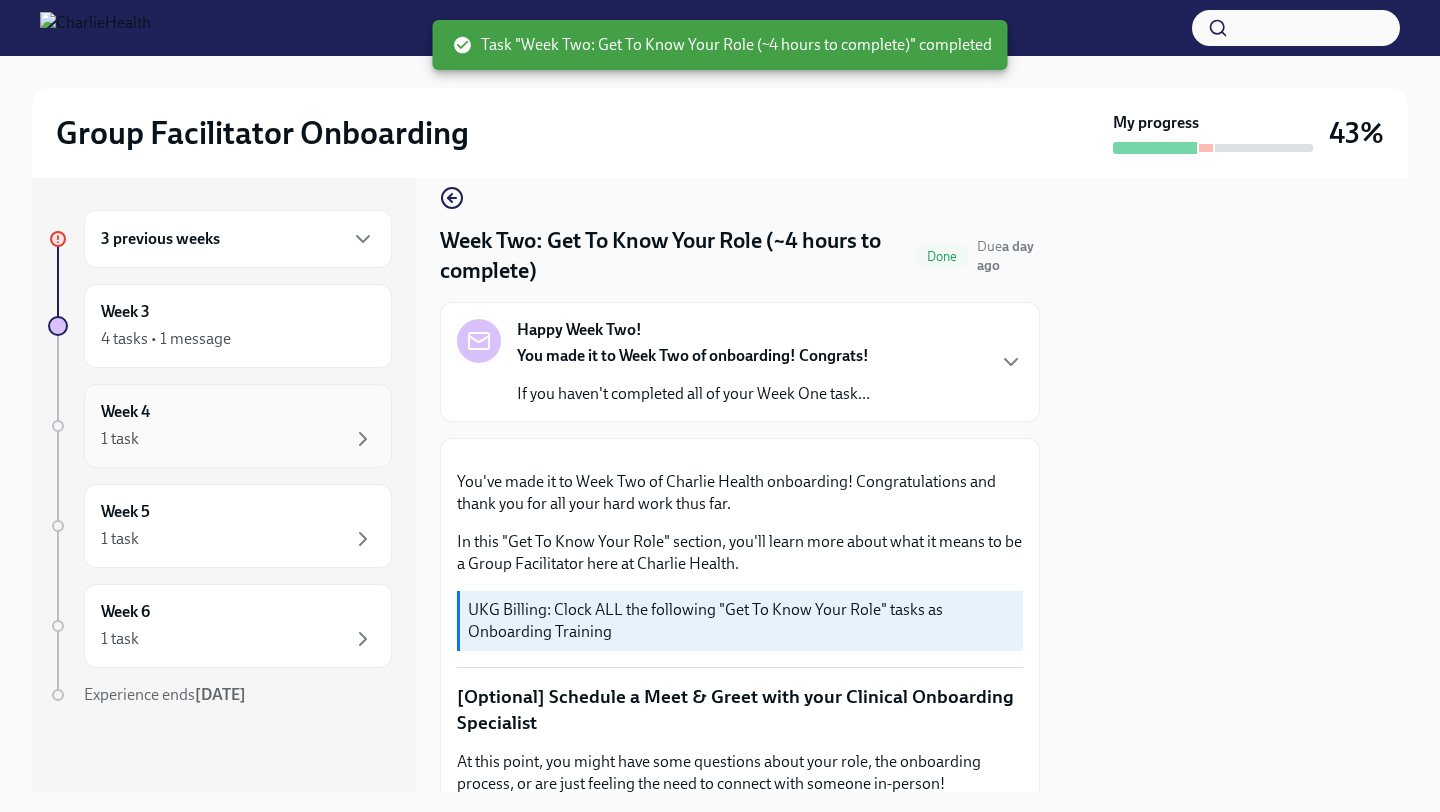 scroll, scrollTop: 0, scrollLeft: 0, axis: both 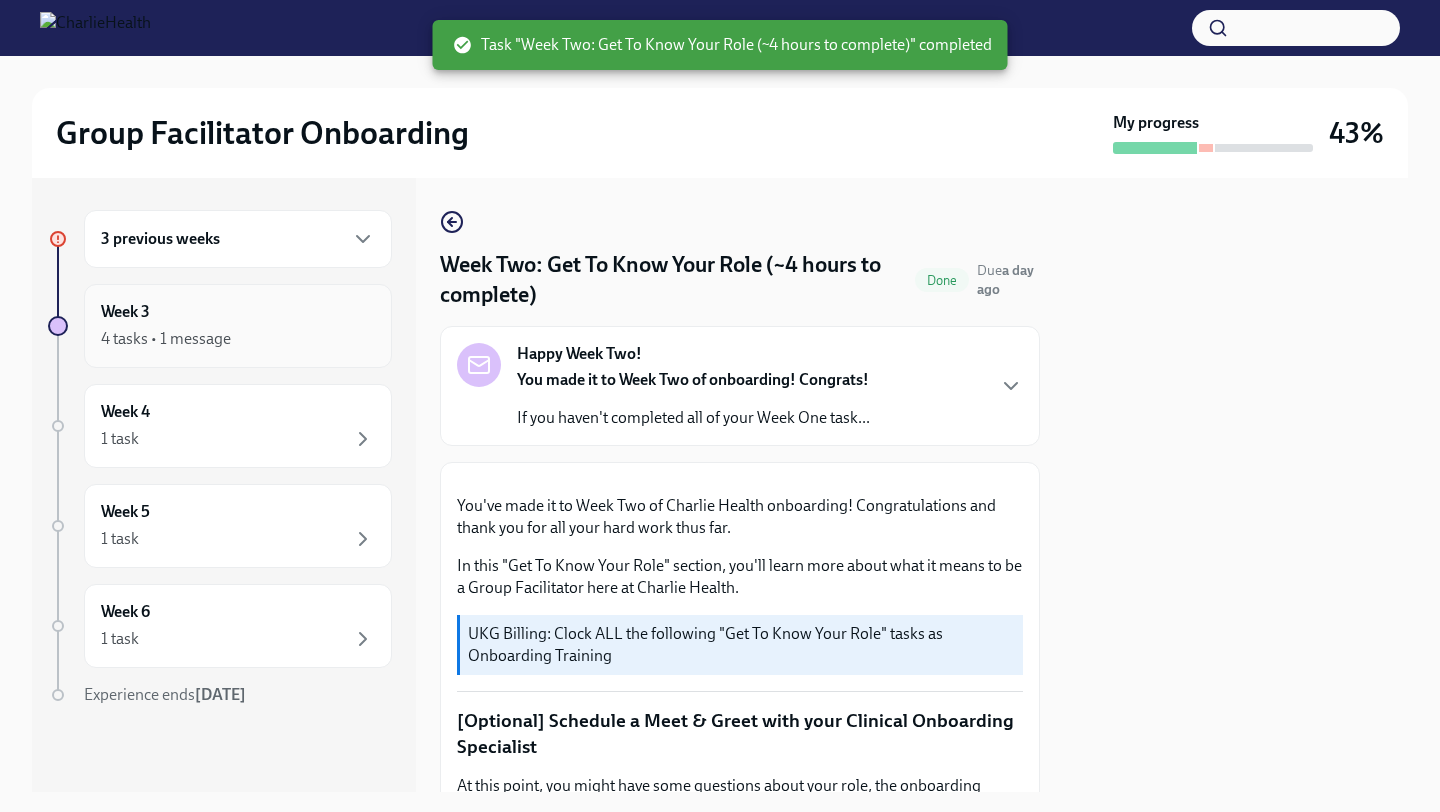 click on "4 tasks • 1 message" at bounding box center (166, 339) 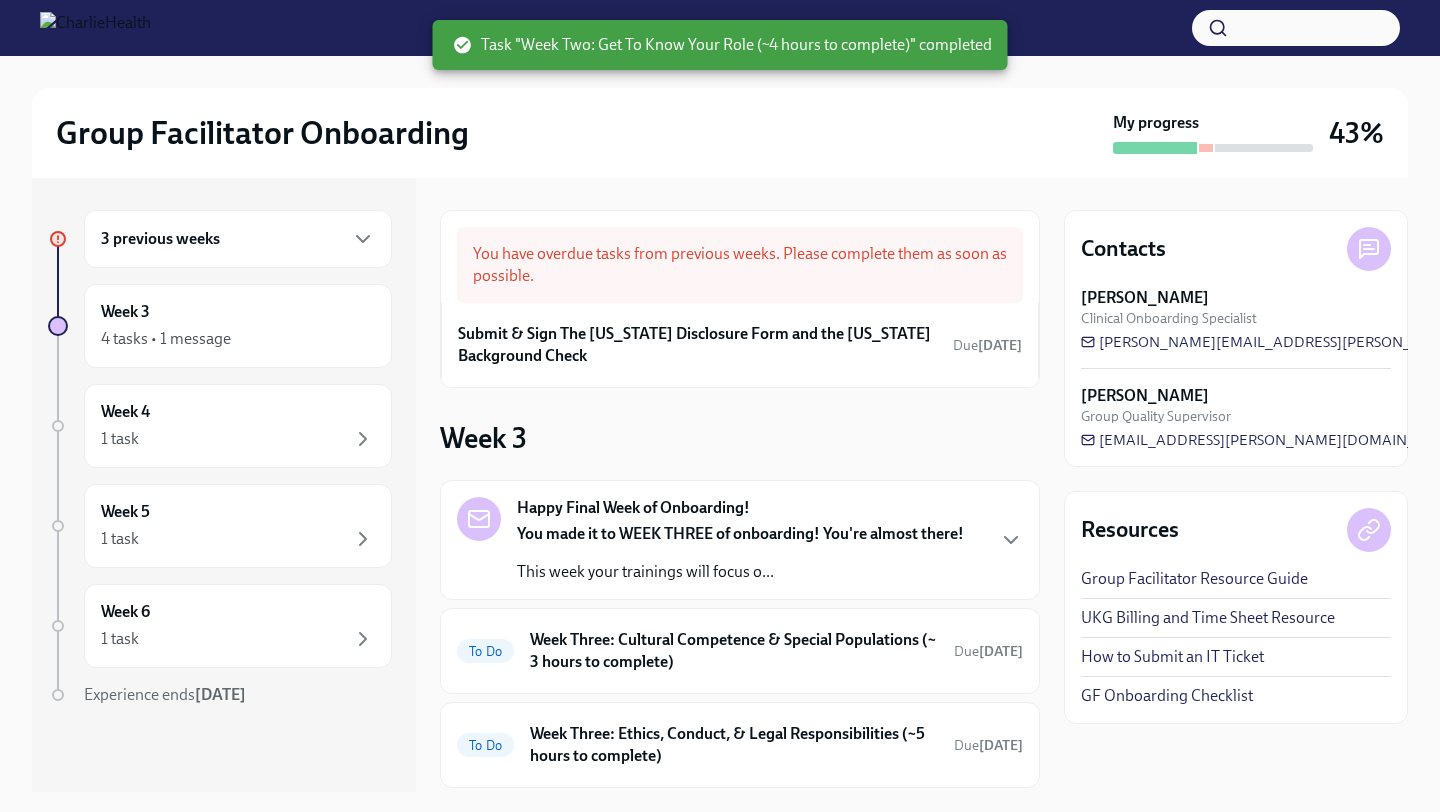 click on "3 previous weeks" at bounding box center [160, 239] 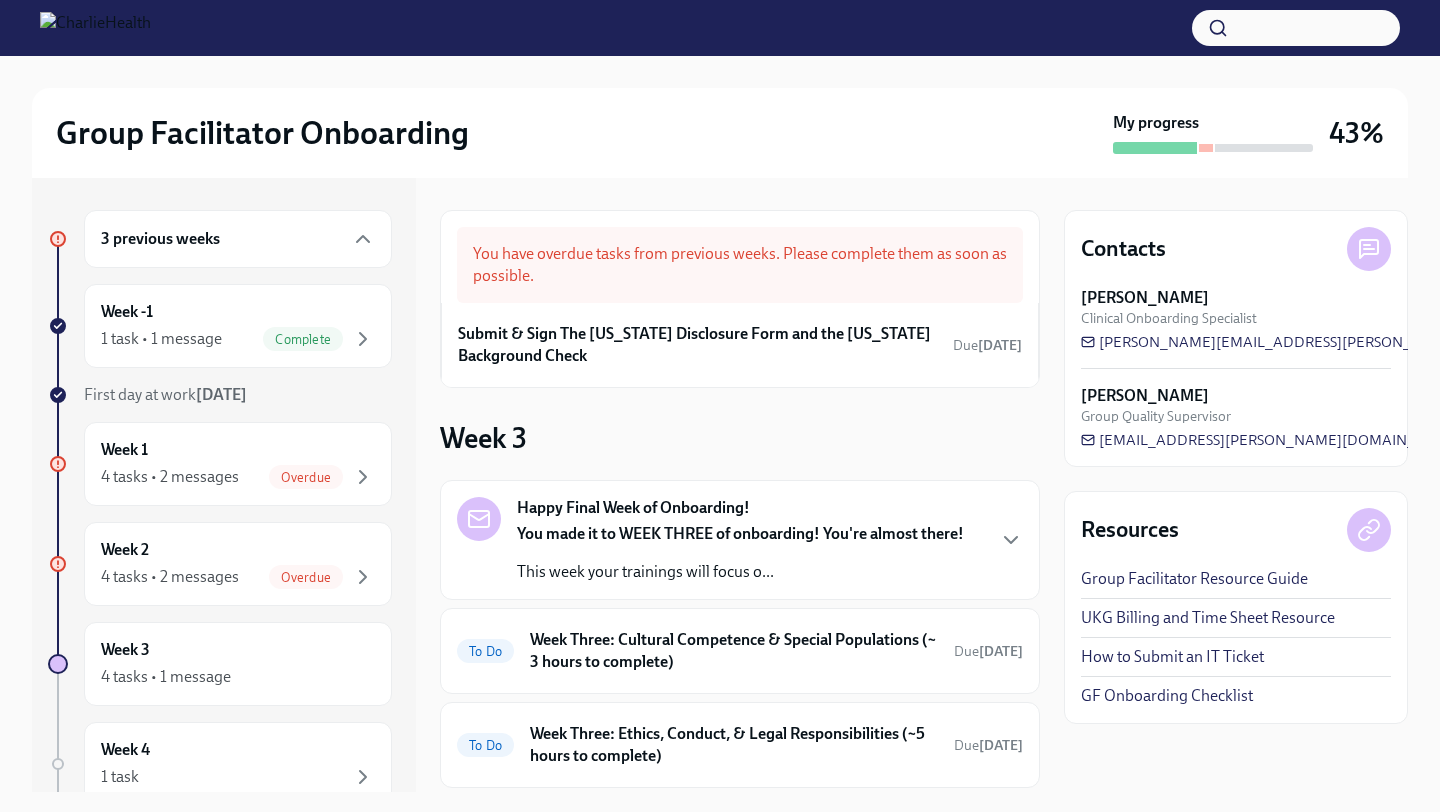 click on "3 previous weeks Week -1 1 task • 1 message Complete First day at work  [DATE] Week 1 4 tasks • 2 messages Overdue Week 2 4 tasks • 2 messages Overdue Week 3 4 tasks • 1 message Week 4 1 task Week 5 1 task Week 6 1 task Experience ends  [DATE]" at bounding box center [220, 667] 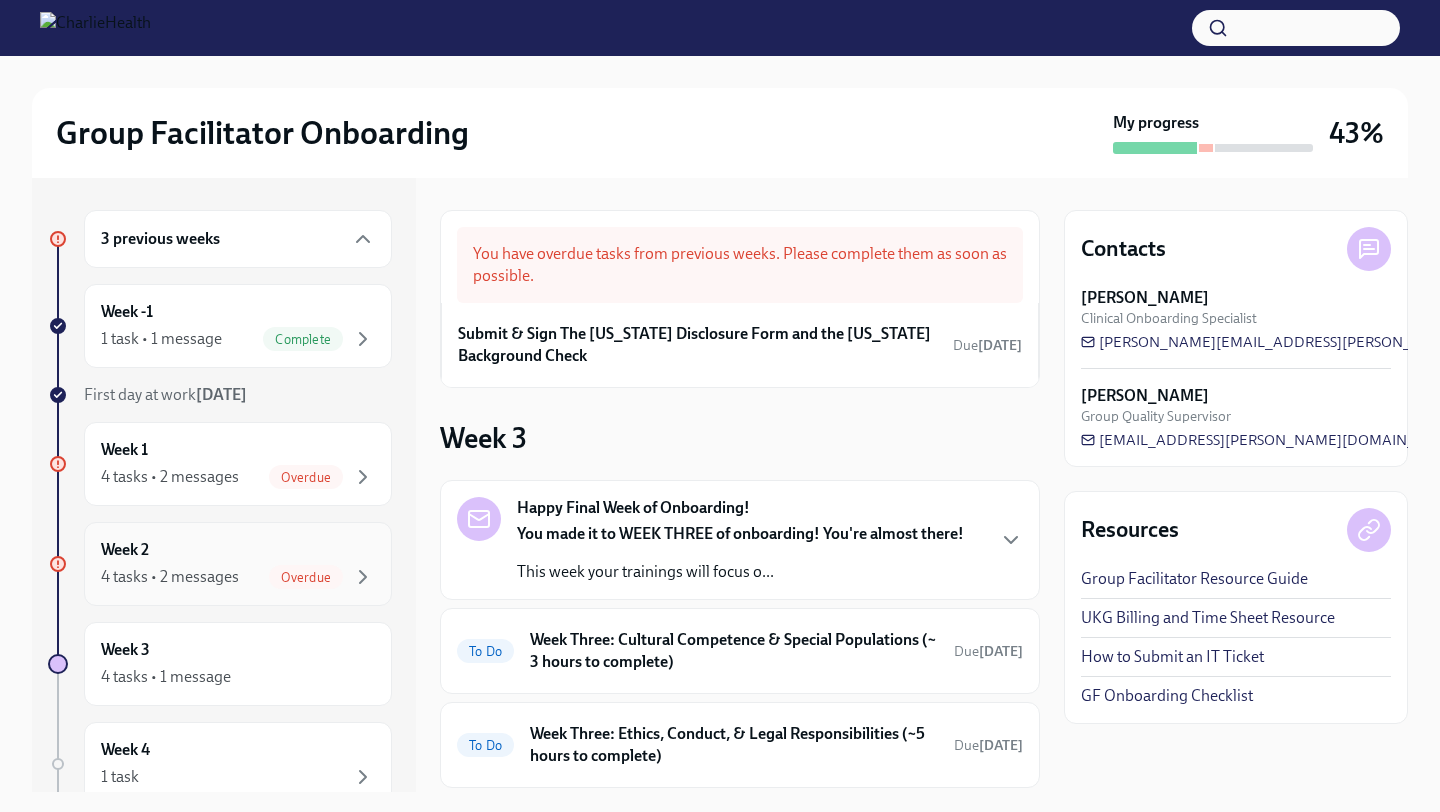 click on "Week 2 4 tasks • 2 messages Overdue" at bounding box center [238, 564] 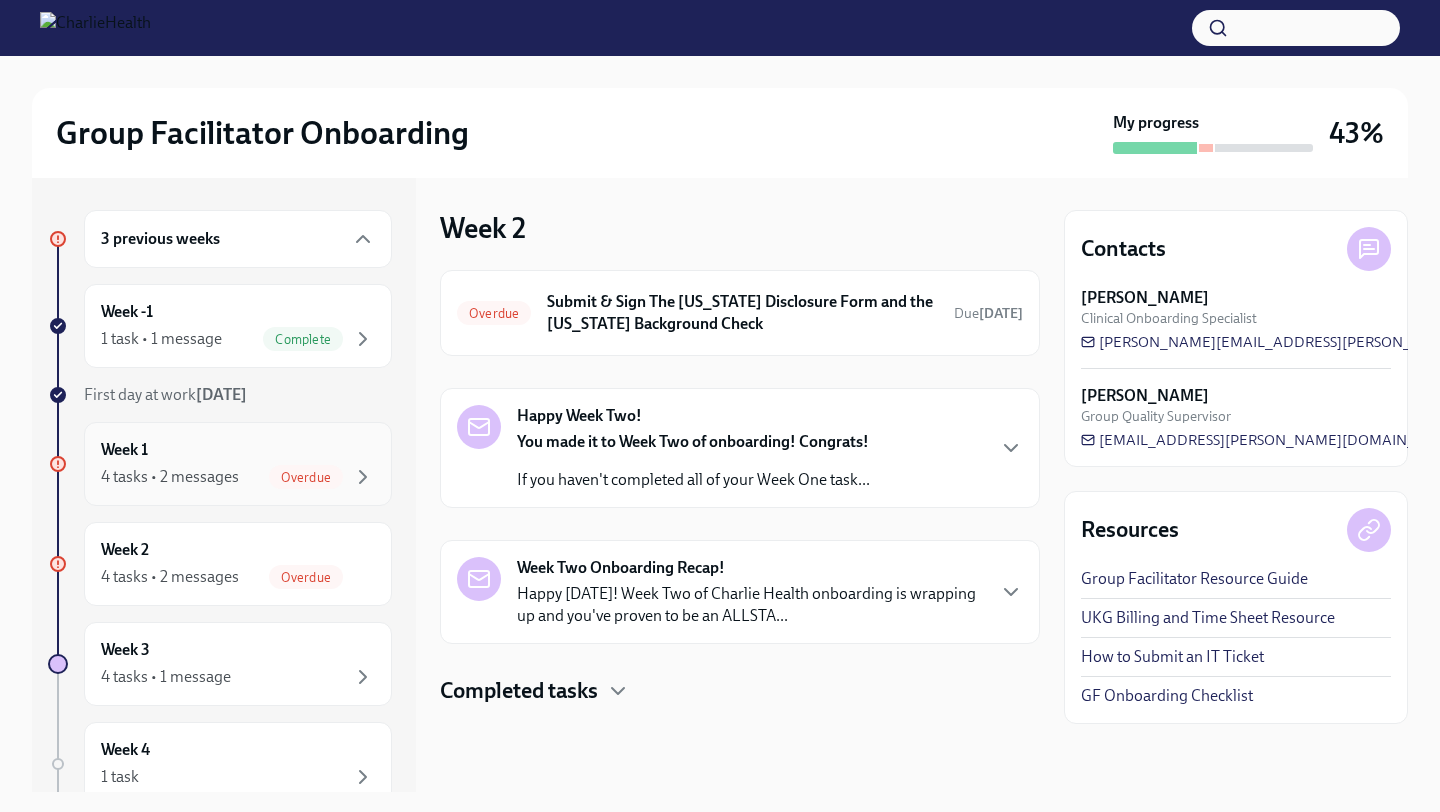 click on "4 tasks • 2 messages" at bounding box center (170, 477) 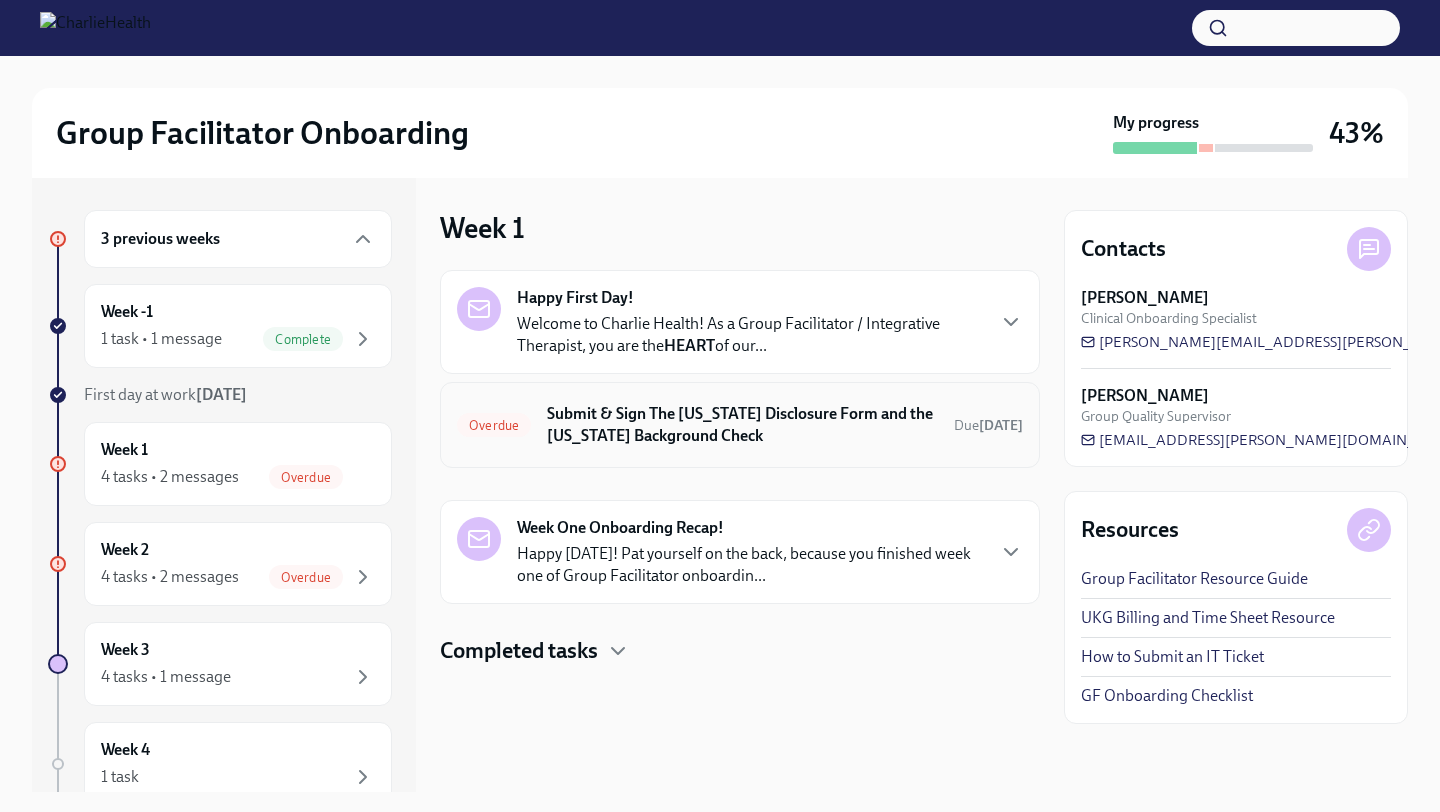 click on "Overdue Submit & Sign The [US_STATE] Disclosure Form and the [US_STATE] Background Check Due  [DATE]" at bounding box center (740, 425) 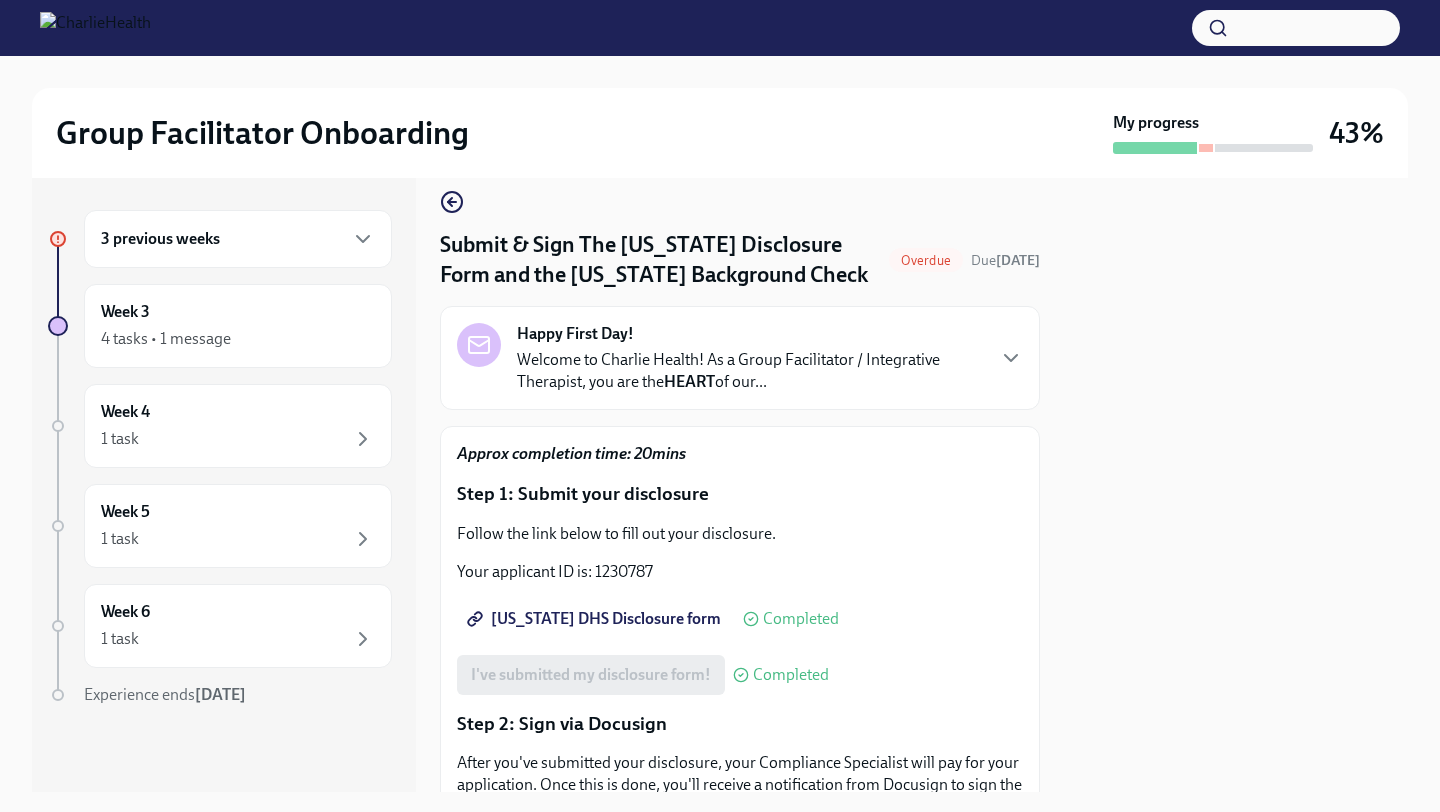 scroll, scrollTop: 17, scrollLeft: 0, axis: vertical 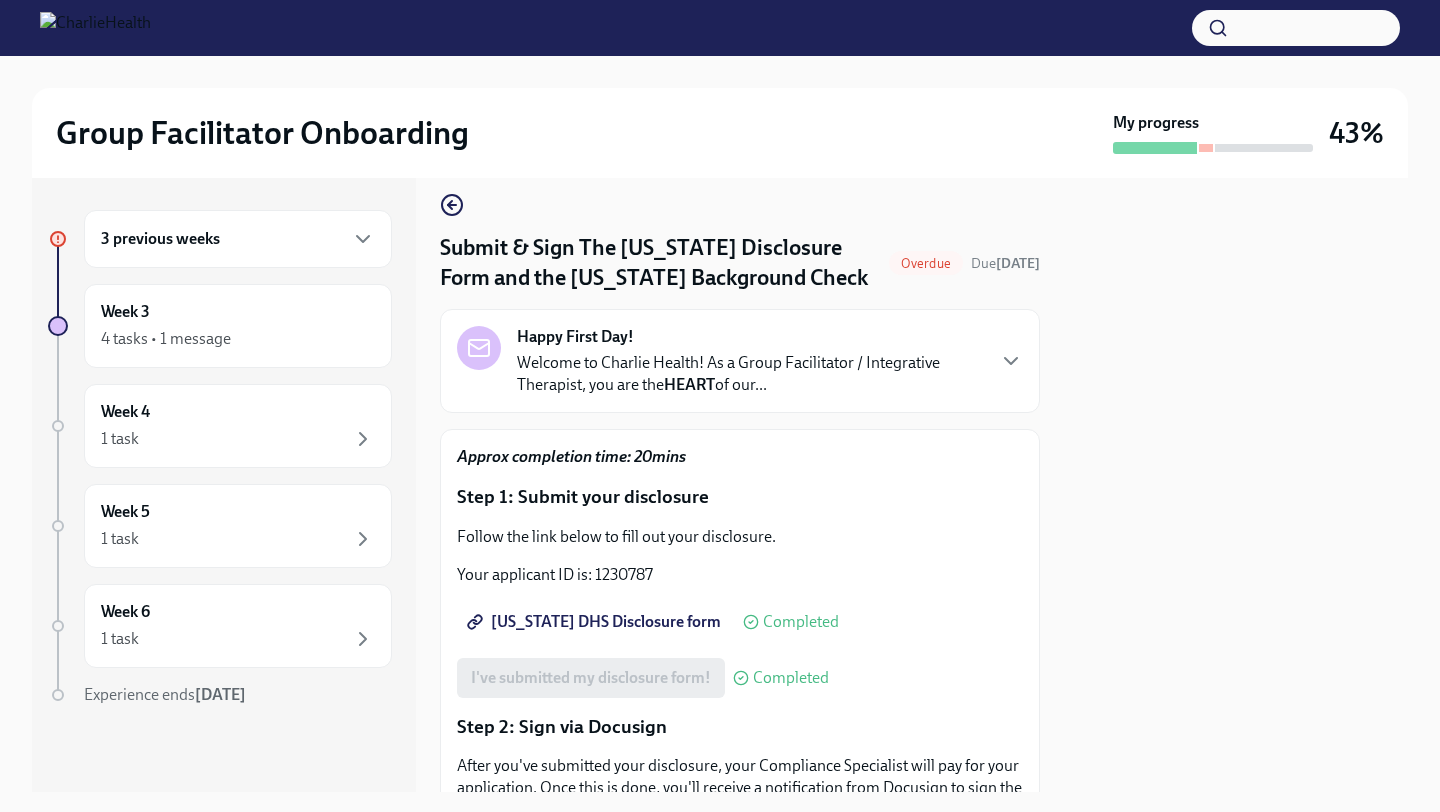 click on "Submit & Sign The [US_STATE] Disclosure Form and the [US_STATE] Background Check" at bounding box center (660, 263) 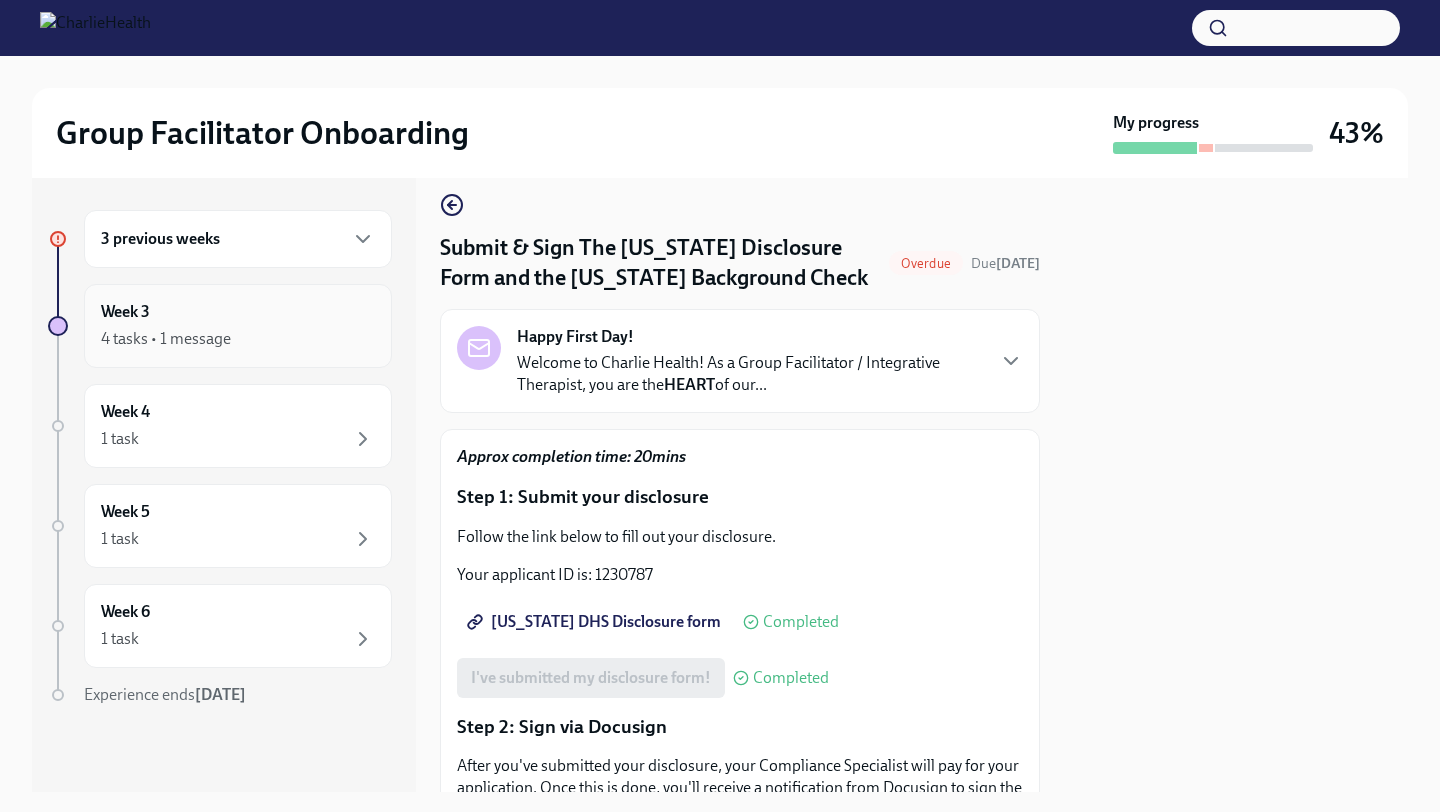 click on "4 tasks • 1 message" at bounding box center (238, 339) 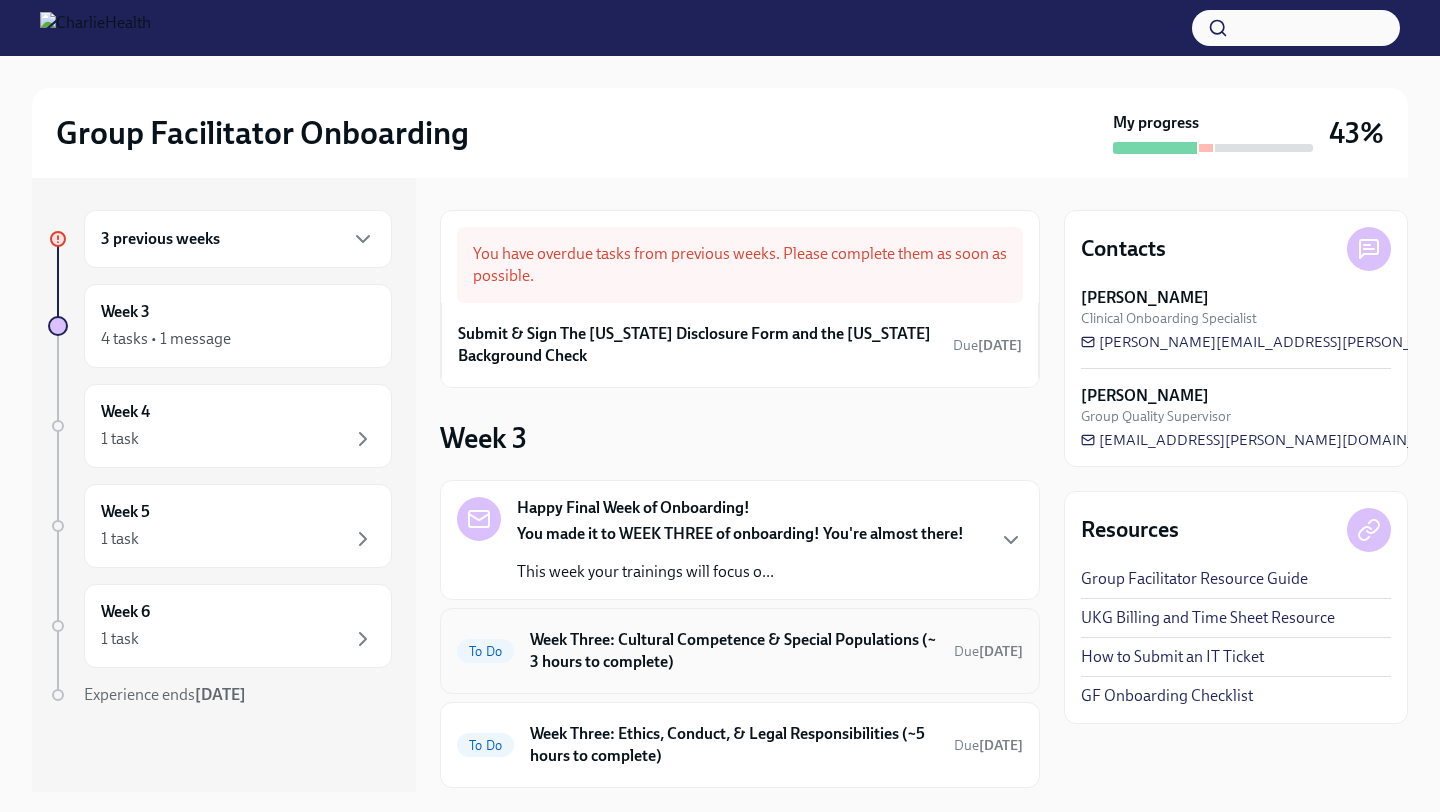 scroll, scrollTop: 89, scrollLeft: 0, axis: vertical 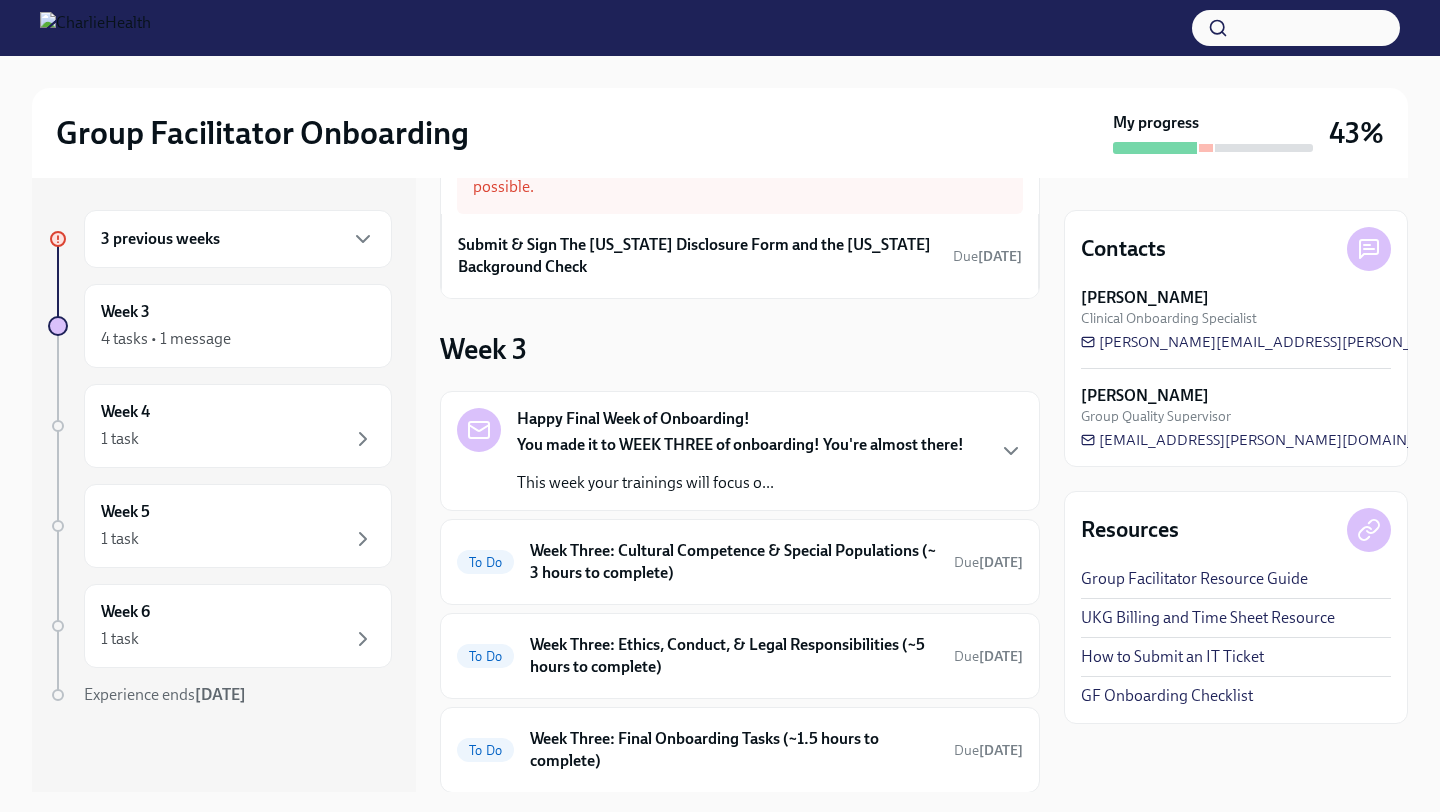 click on "You made it to WEEK THREE of onboarding! You're almost there!" at bounding box center (740, 444) 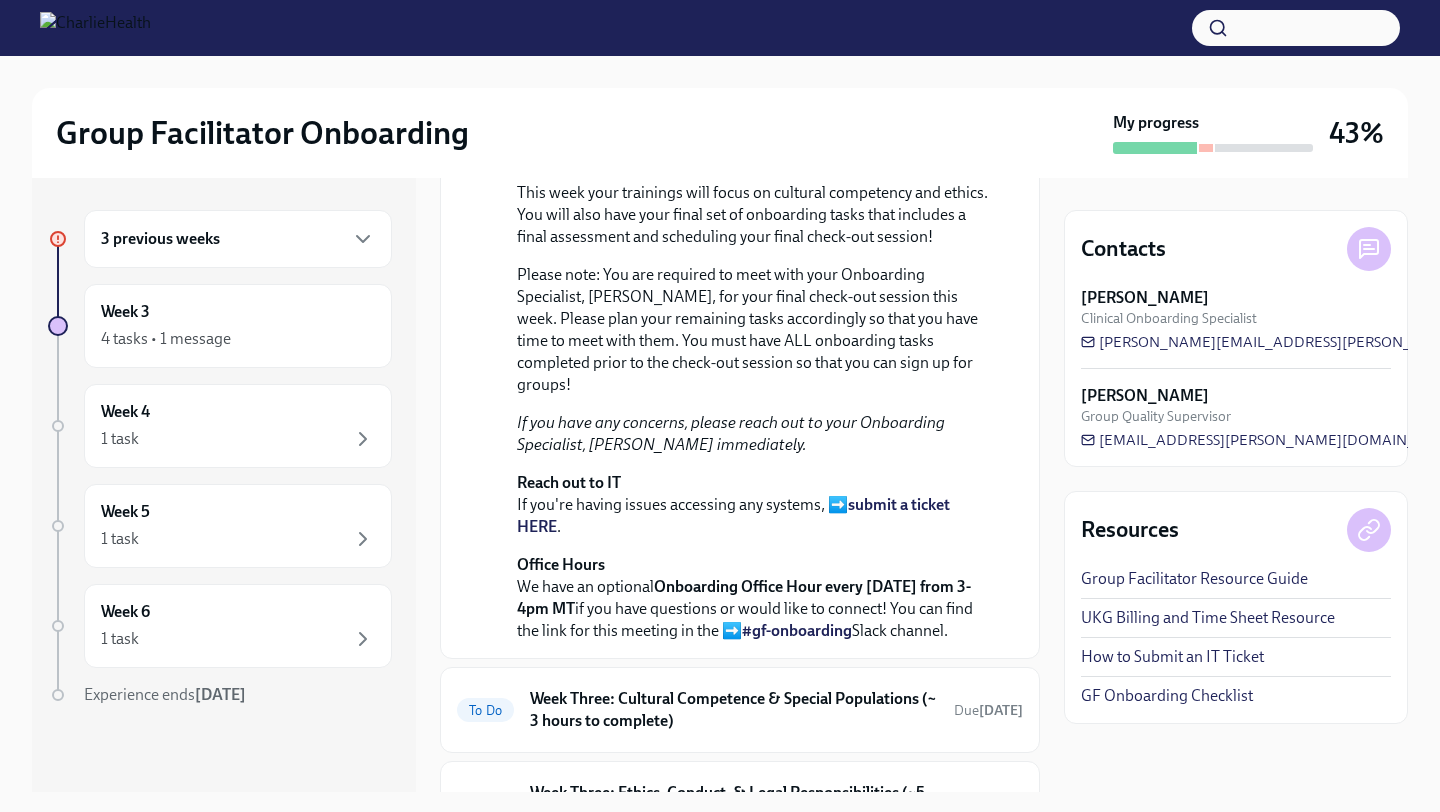 scroll, scrollTop: 0, scrollLeft: 0, axis: both 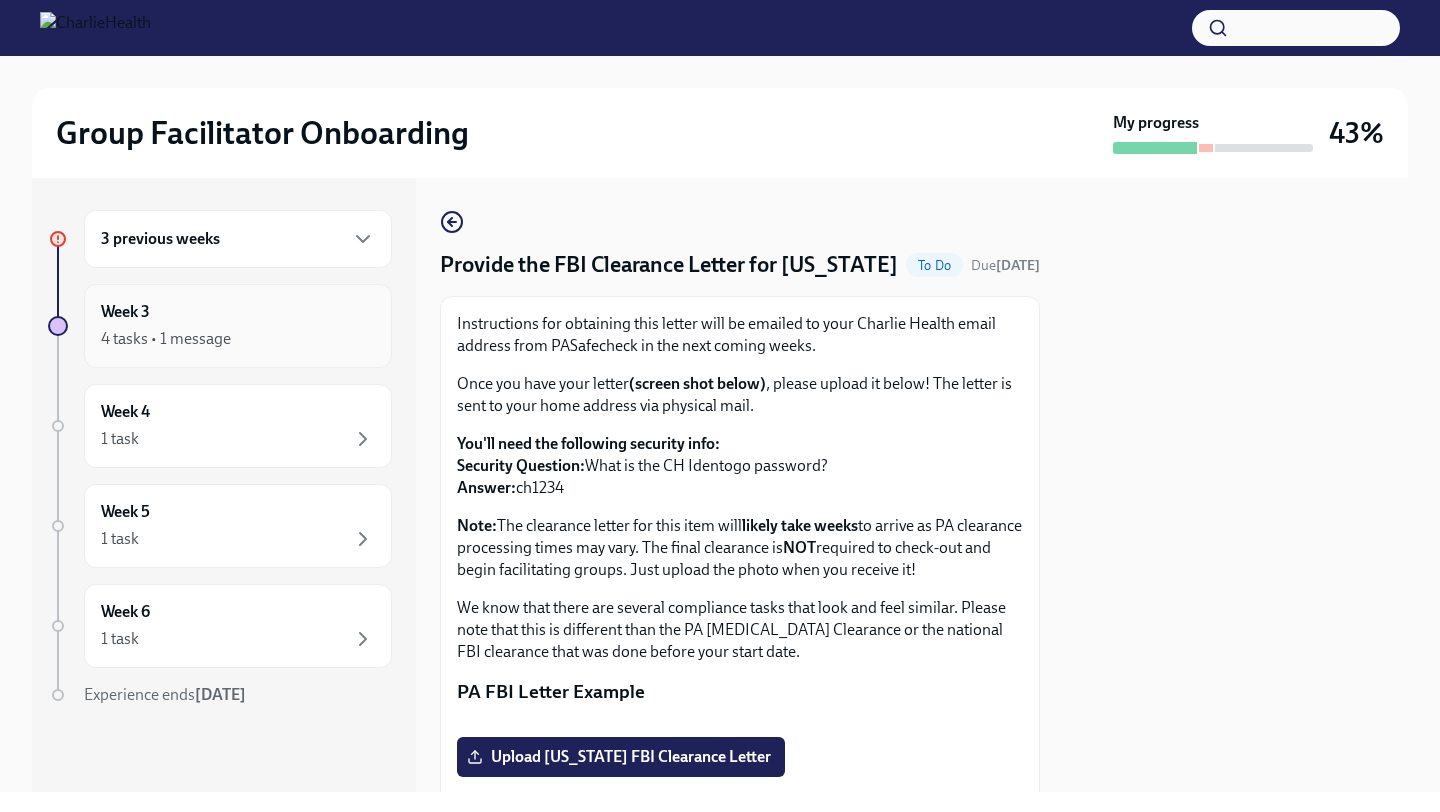click on "Week 3 4 tasks • 1 message" at bounding box center [238, 326] 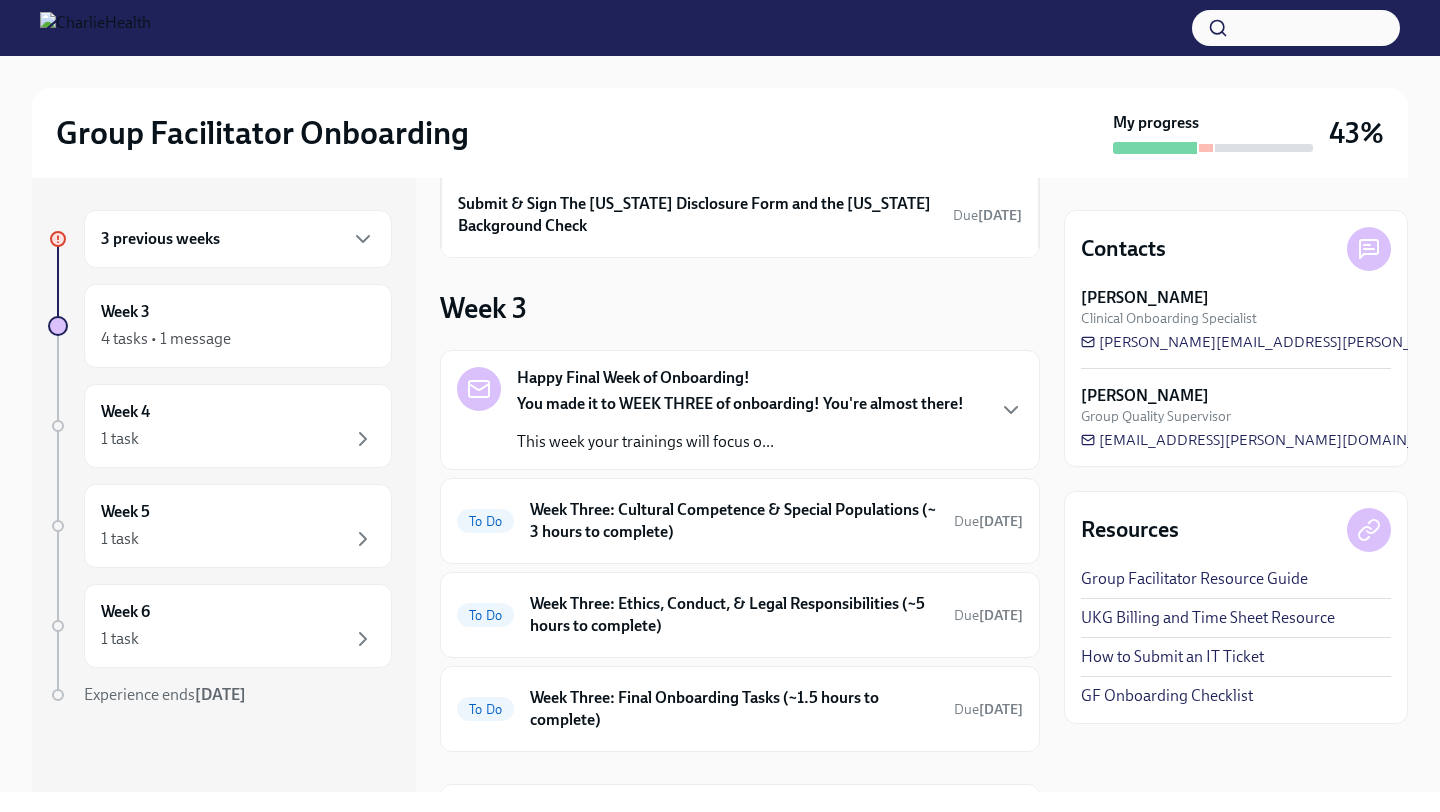 click on "You made it to WEEK THREE of onboarding! You're almost there!
This week your trainings will focus o..." at bounding box center (740, 423) 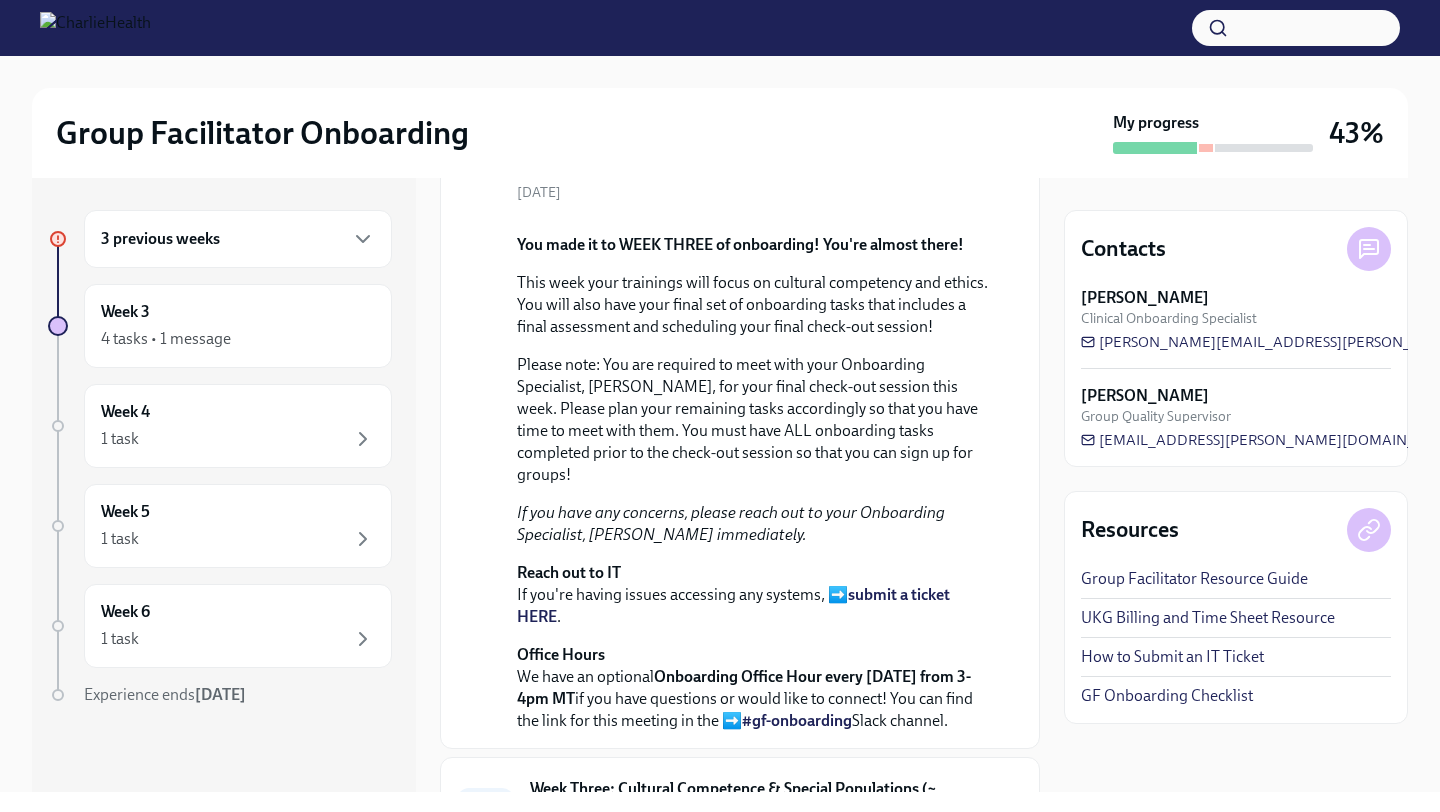 scroll, scrollTop: 359, scrollLeft: 0, axis: vertical 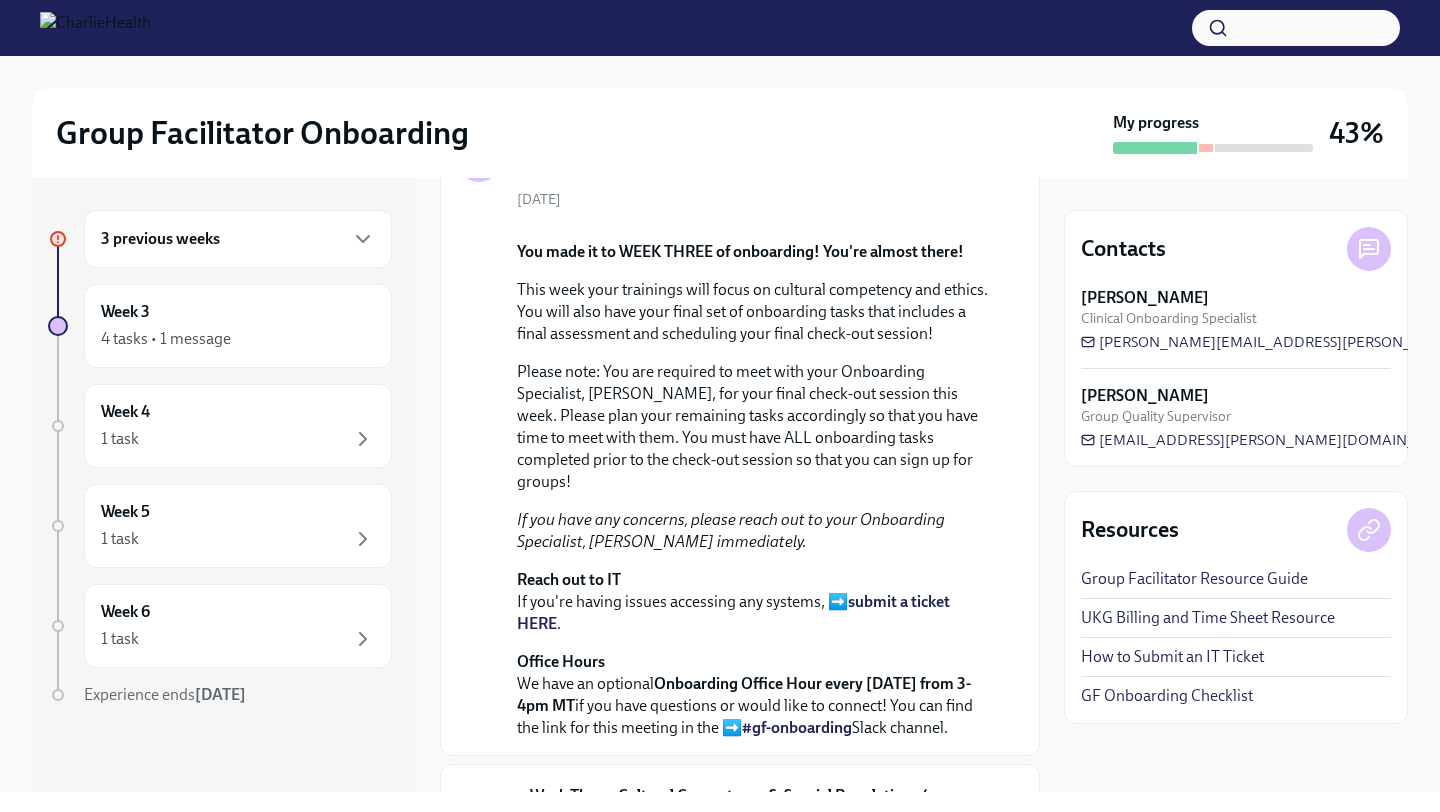 click on "3 previous weeks" at bounding box center (238, 239) 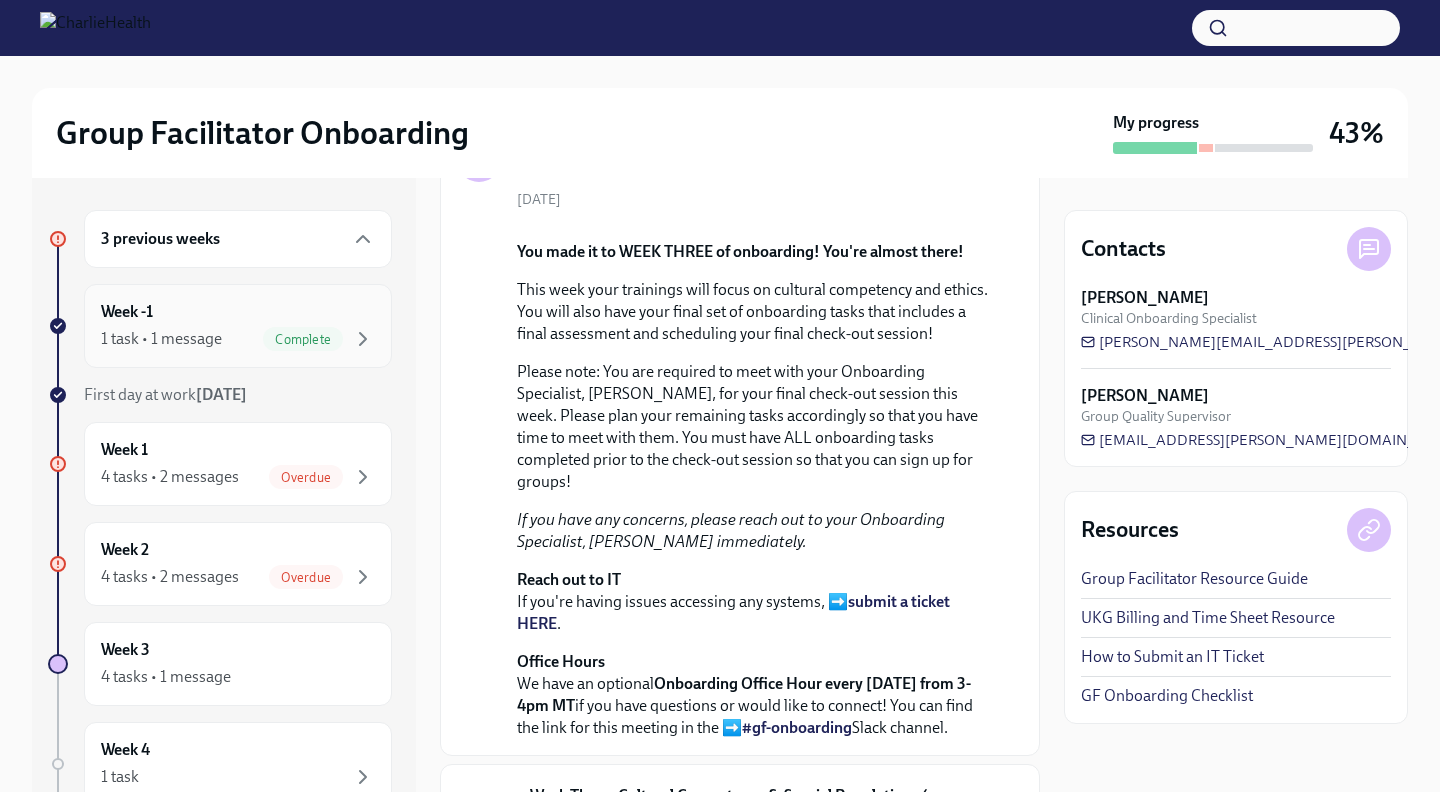 click on "1 task • 1 message Complete" at bounding box center [238, 339] 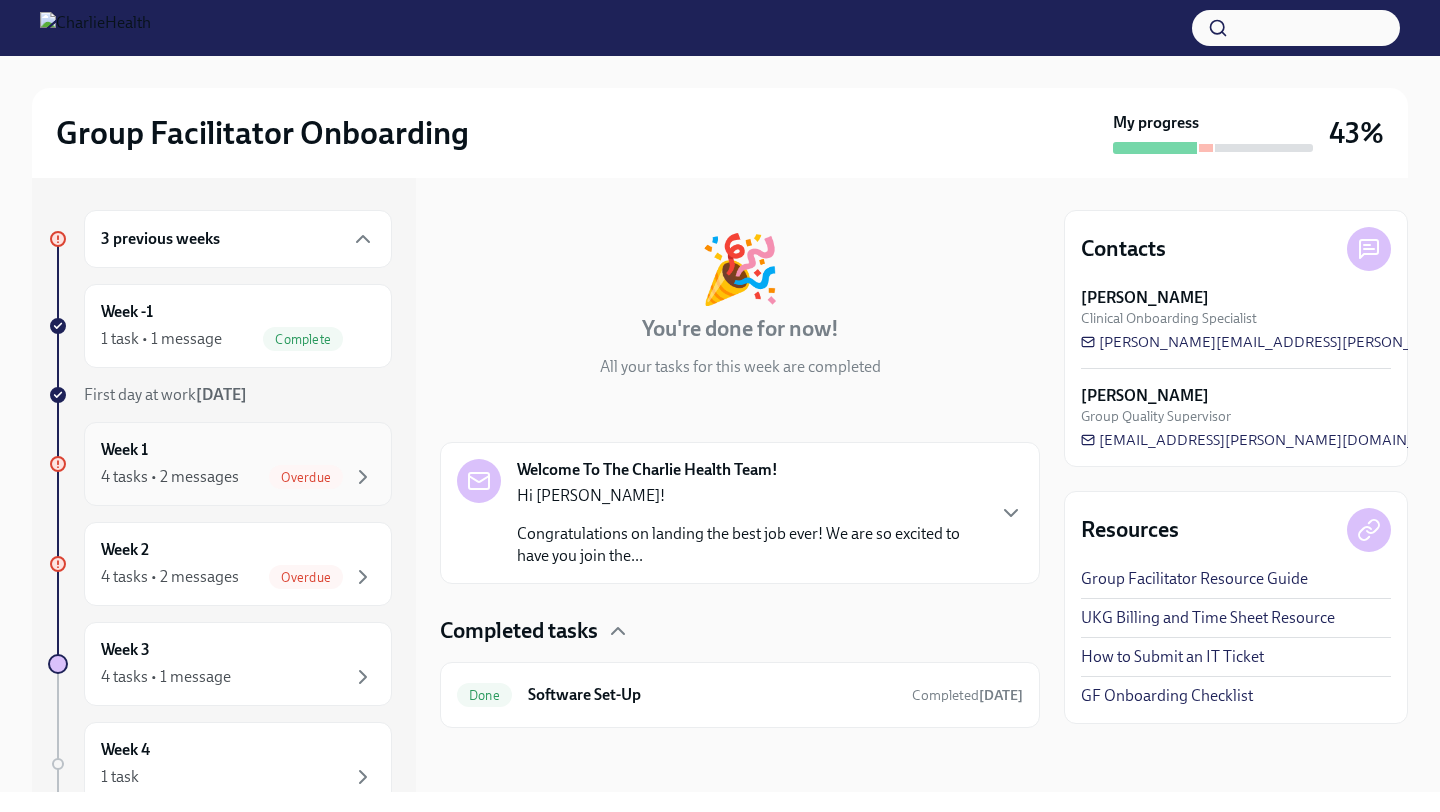 click on "Week 1 4 tasks • 2 messages Overdue" at bounding box center (238, 464) 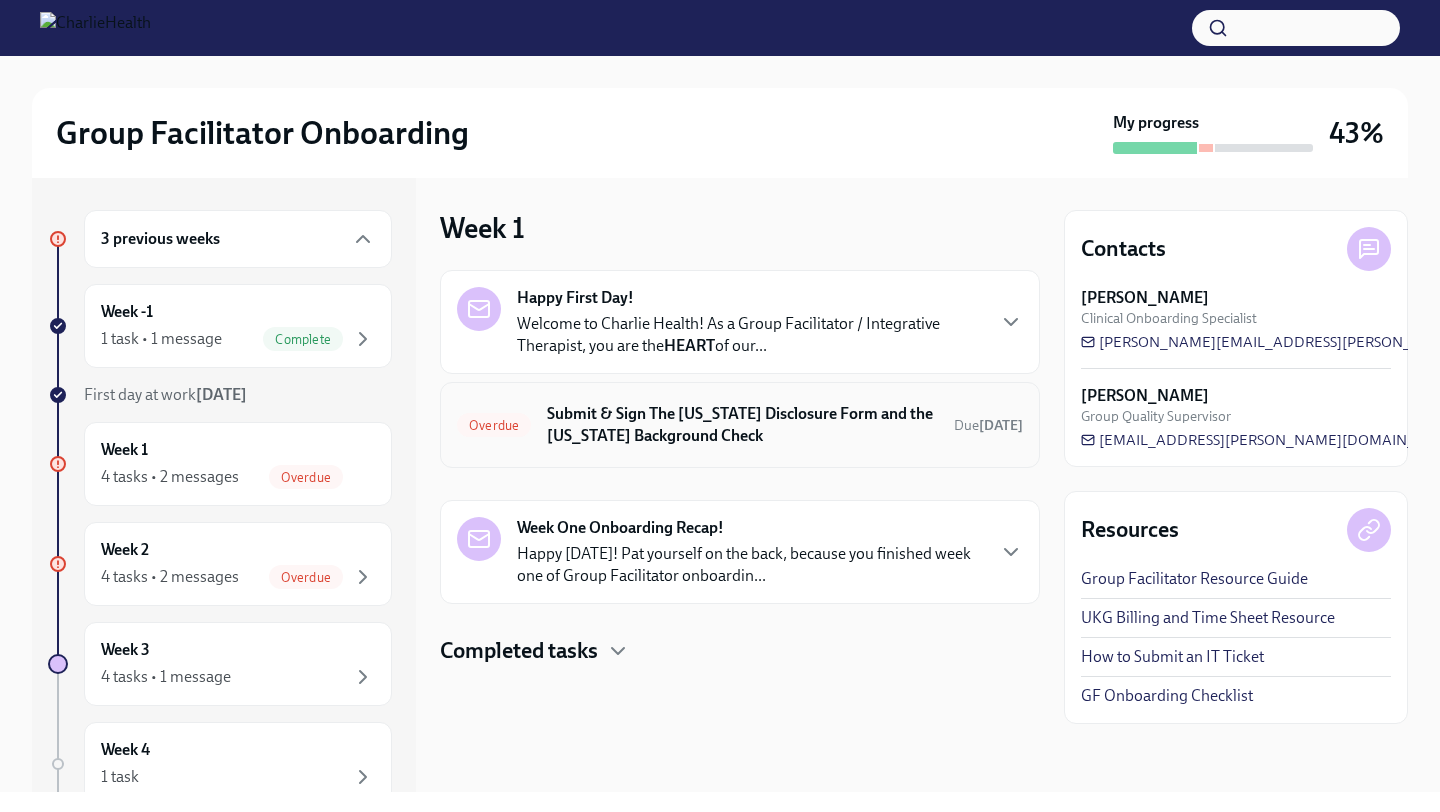 click on "Submit & Sign The [US_STATE] Disclosure Form and the [US_STATE] Background Check" at bounding box center (742, 425) 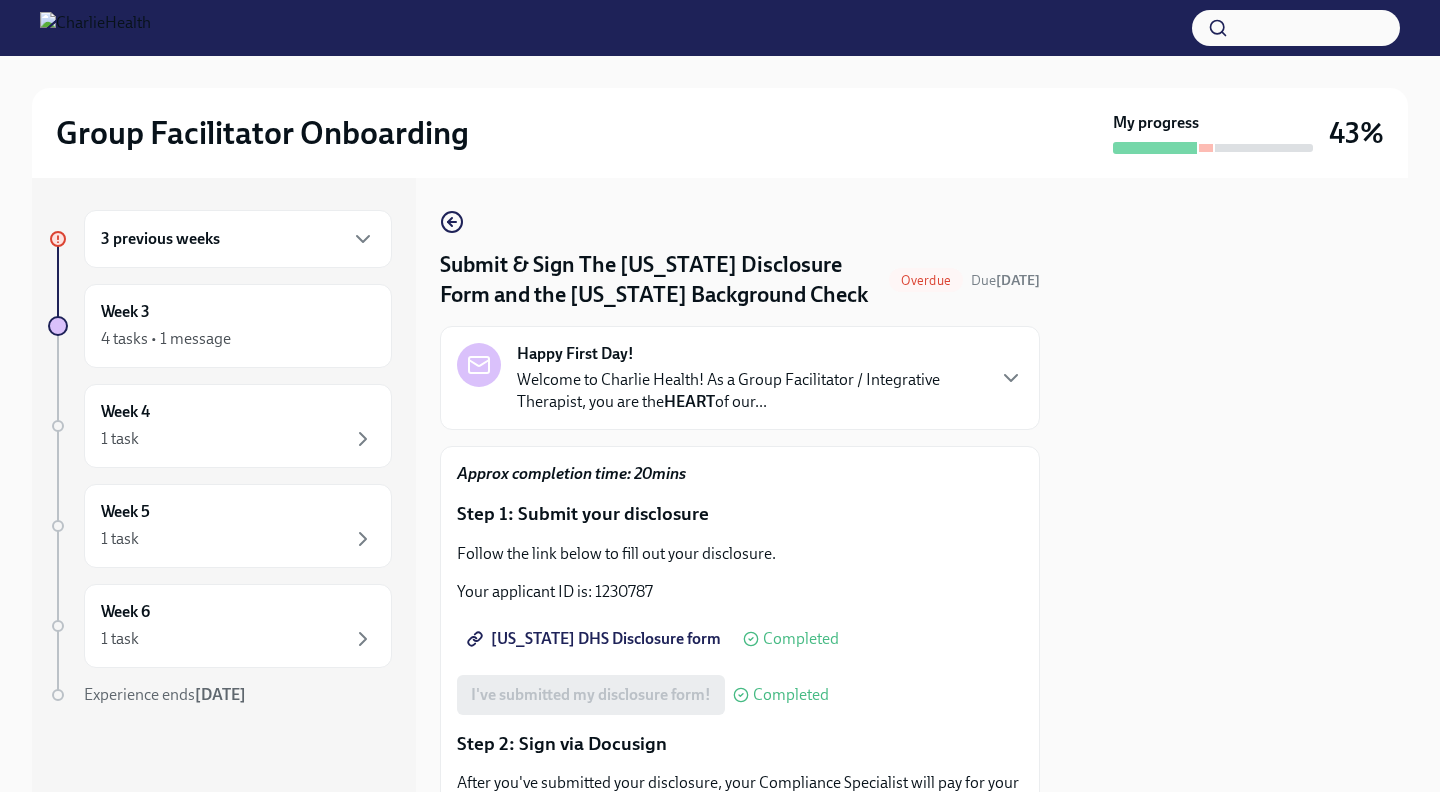 click on "Submit & Sign The [US_STATE] Disclosure Form and the [US_STATE] Background Check" at bounding box center (660, 280) 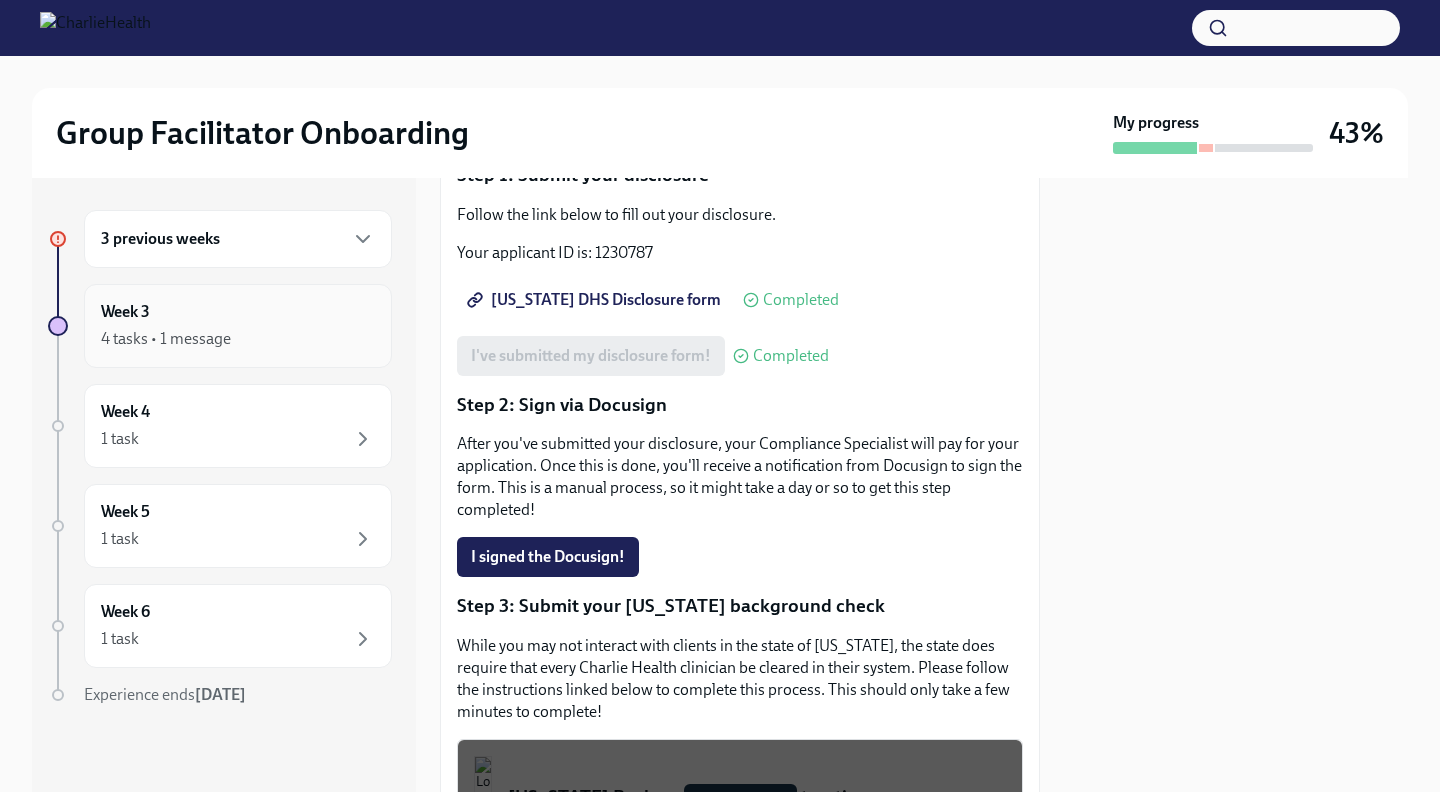 scroll, scrollTop: 1008, scrollLeft: 0, axis: vertical 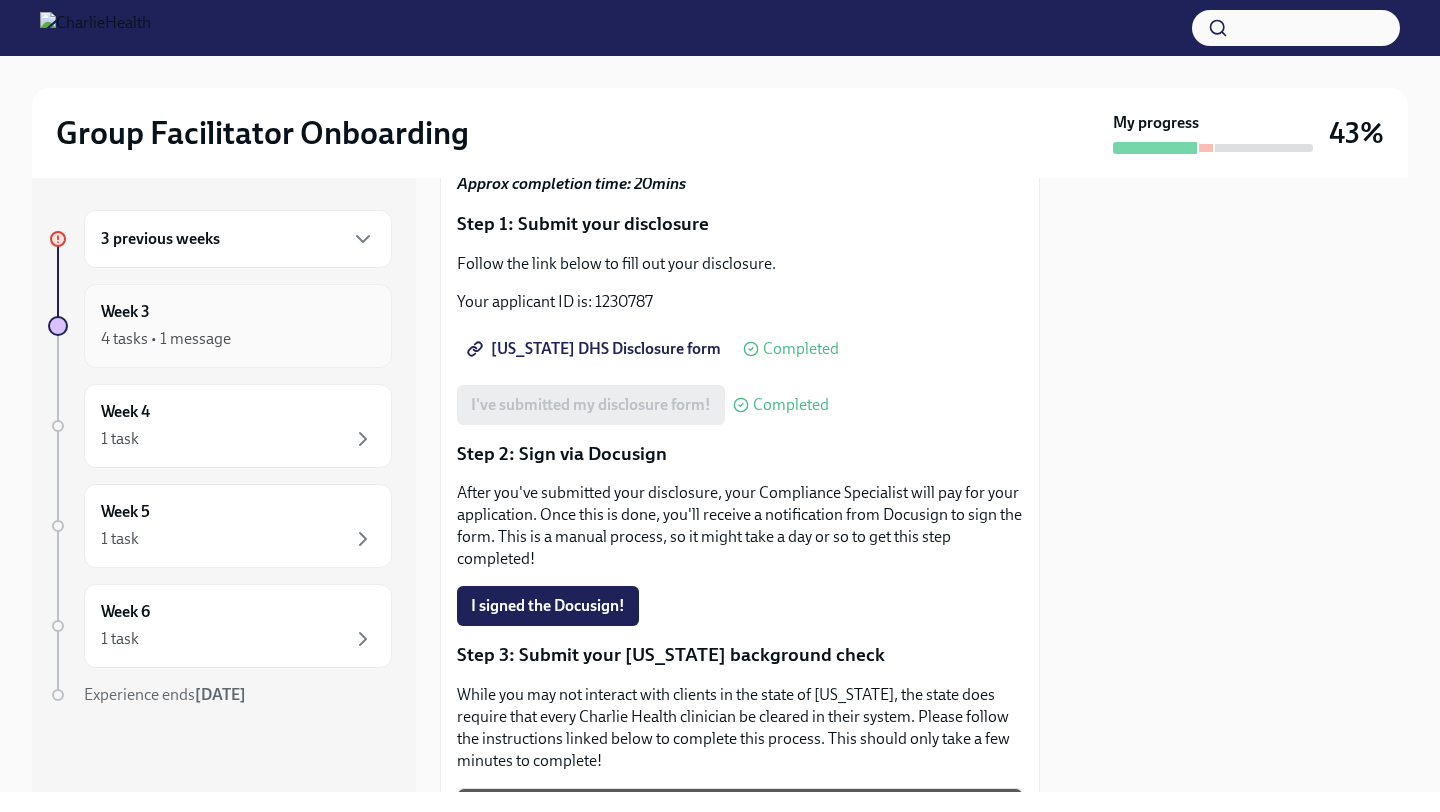 click on "Week 3 4 tasks • 1 message" at bounding box center [238, 326] 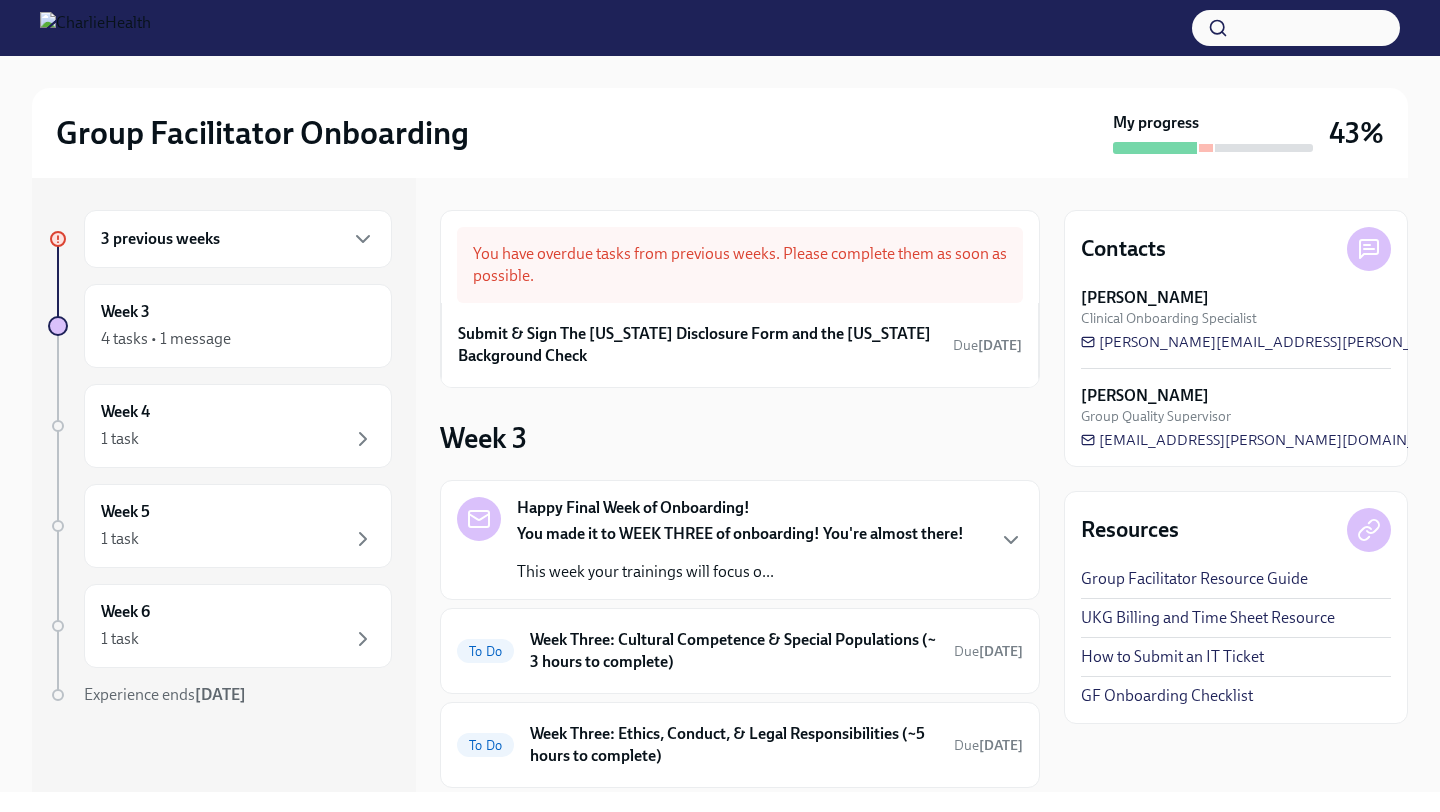 click on "This week your trainings will focus o..." at bounding box center (740, 572) 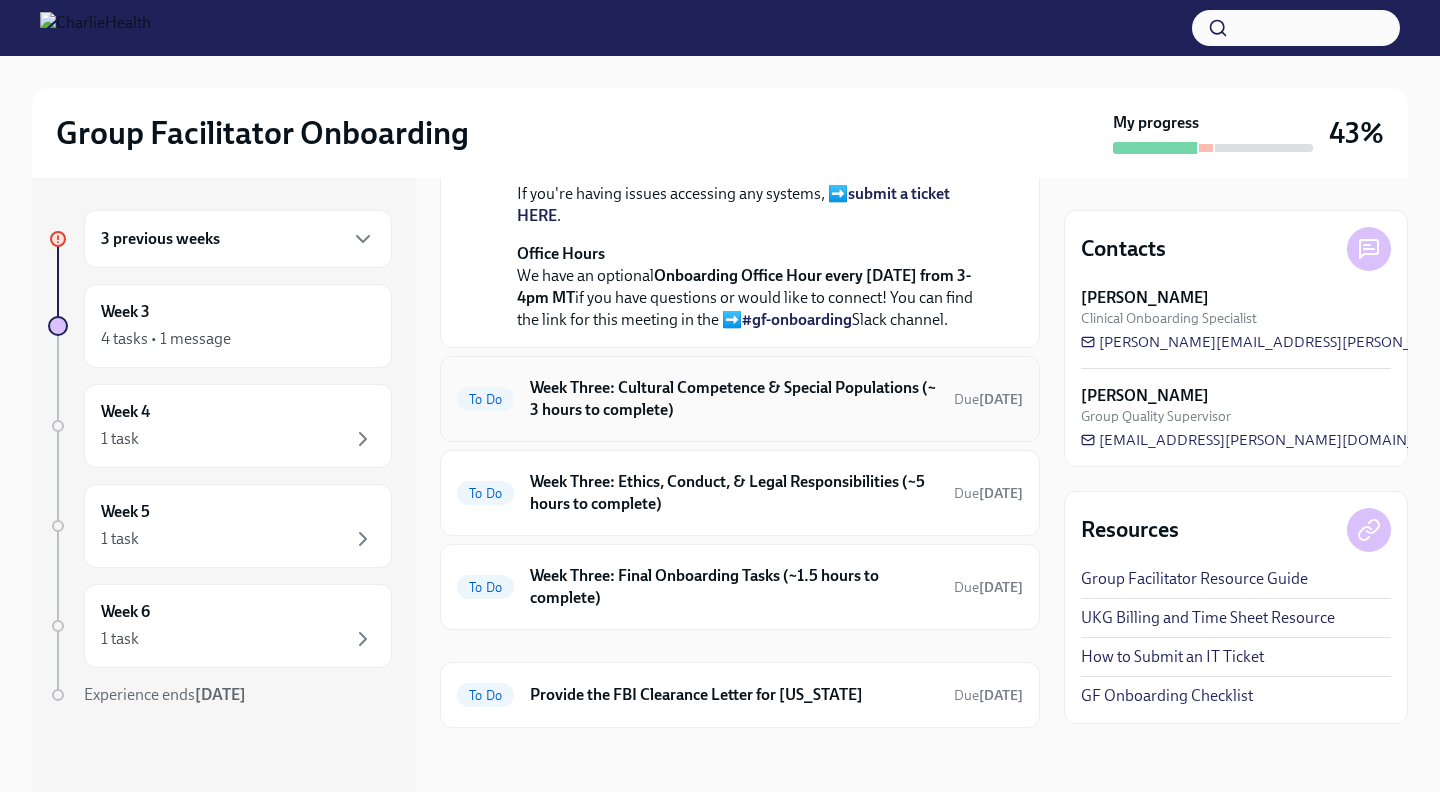 scroll, scrollTop: 970, scrollLeft: 0, axis: vertical 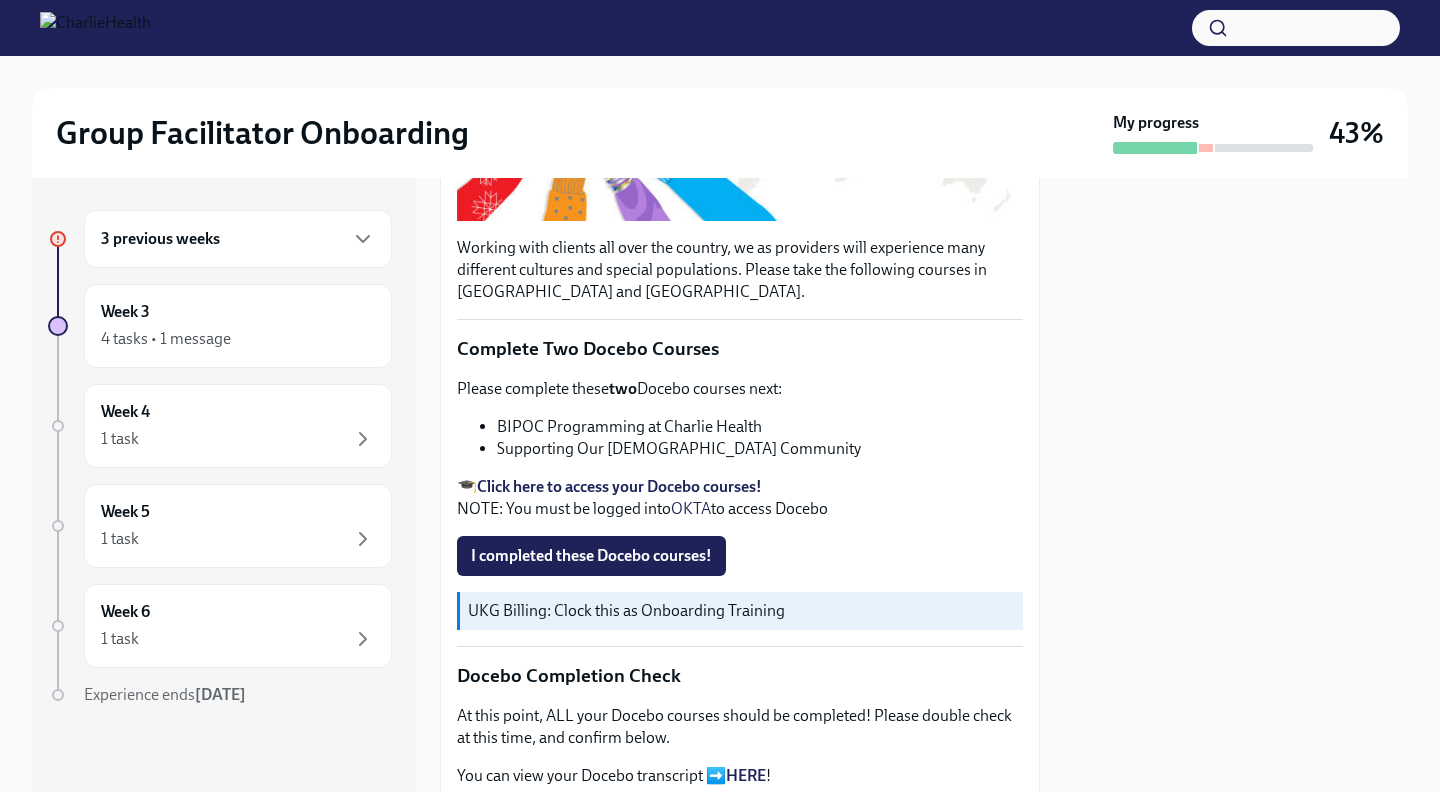 click on "Click here to access your Docebo courses!" at bounding box center [619, 486] 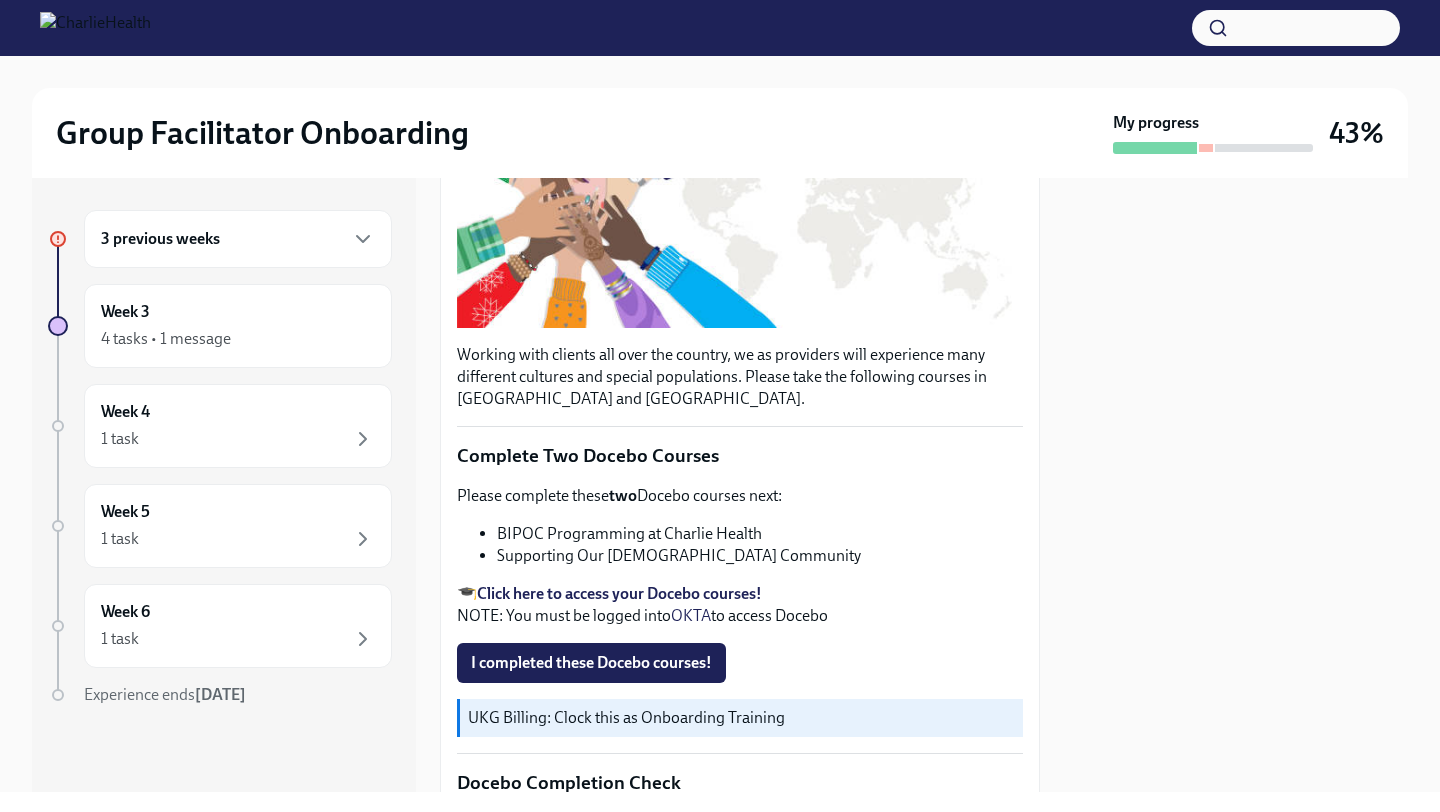 scroll, scrollTop: 388, scrollLeft: 0, axis: vertical 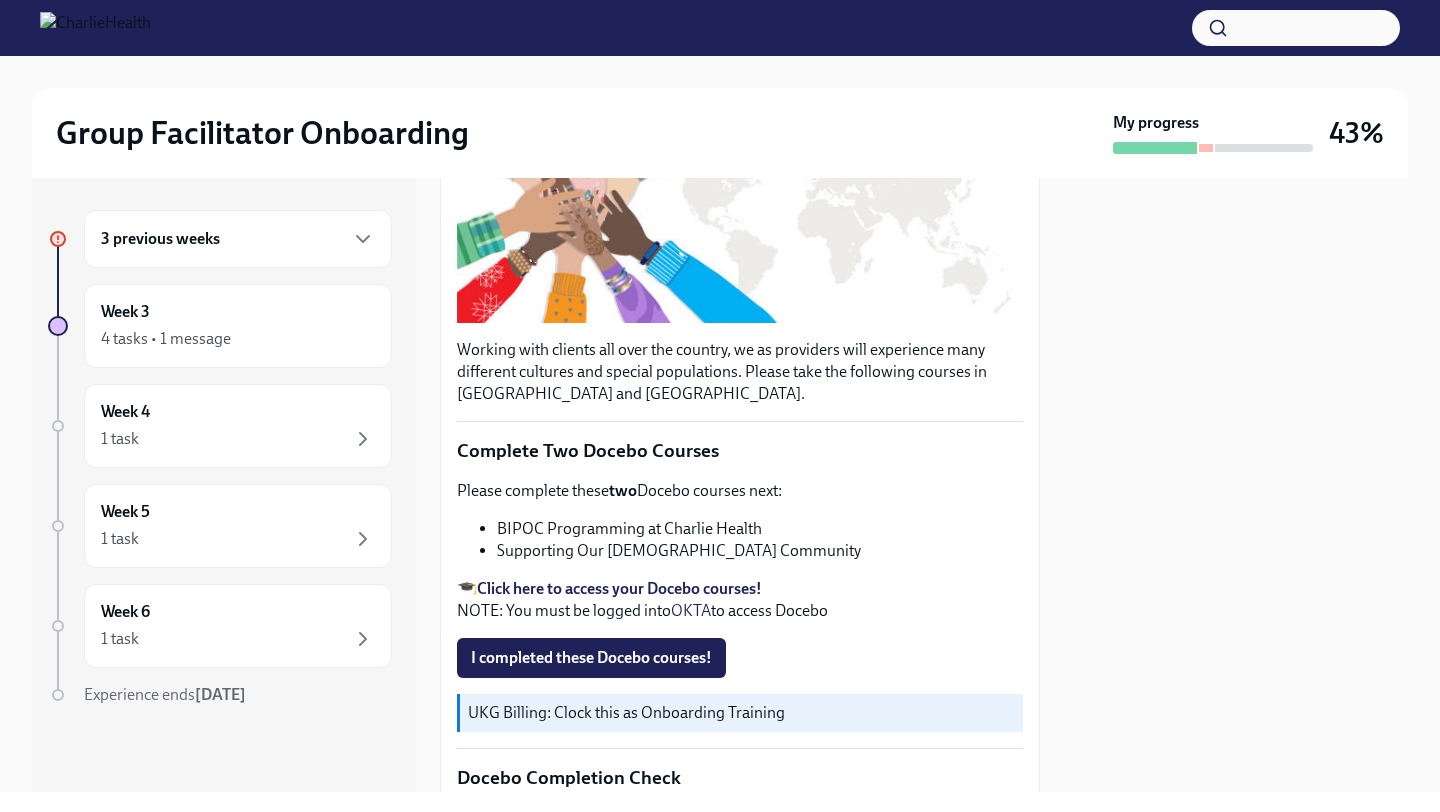 click on "Supporting Our LGBTQIA+ Community" at bounding box center (760, 551) 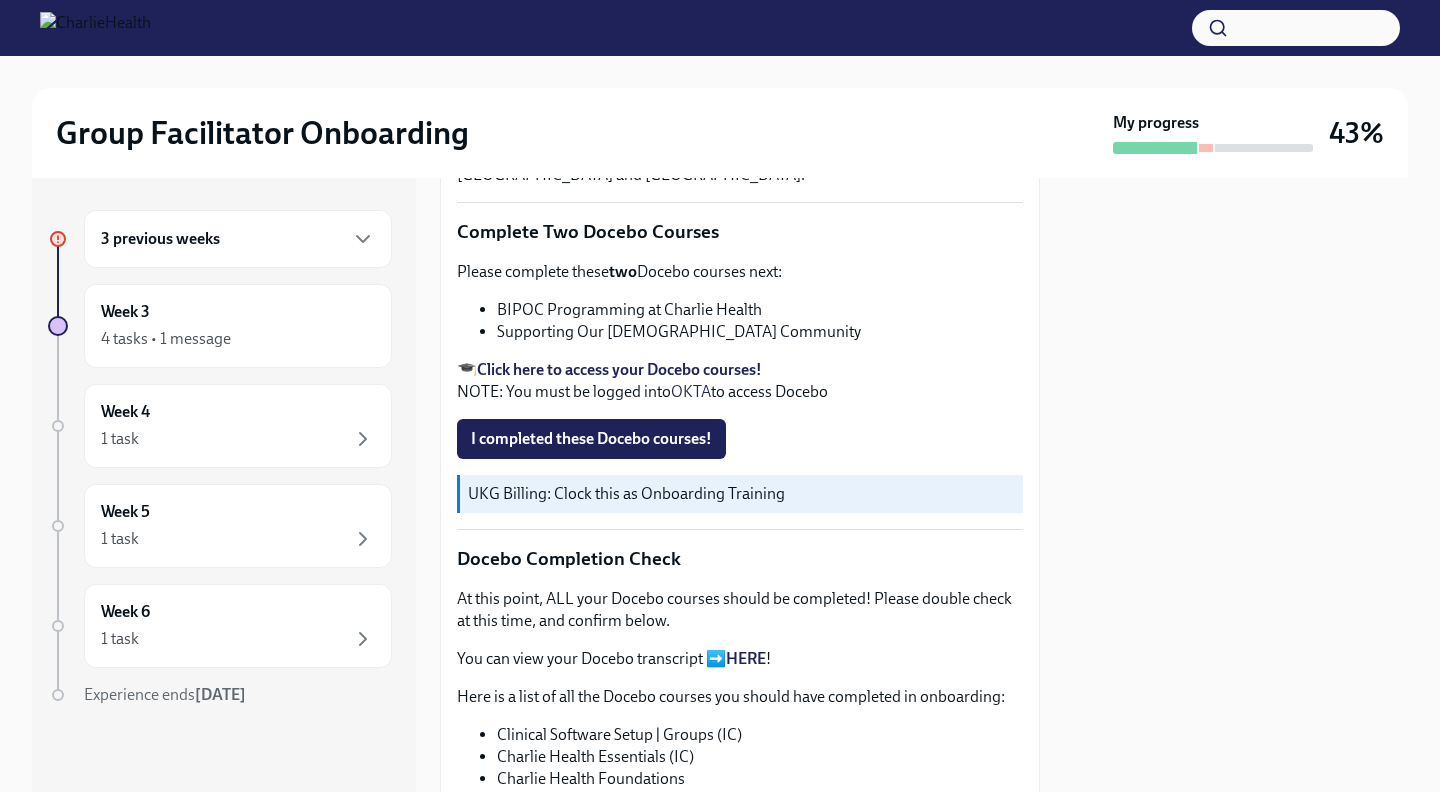 scroll, scrollTop: 589, scrollLeft: 0, axis: vertical 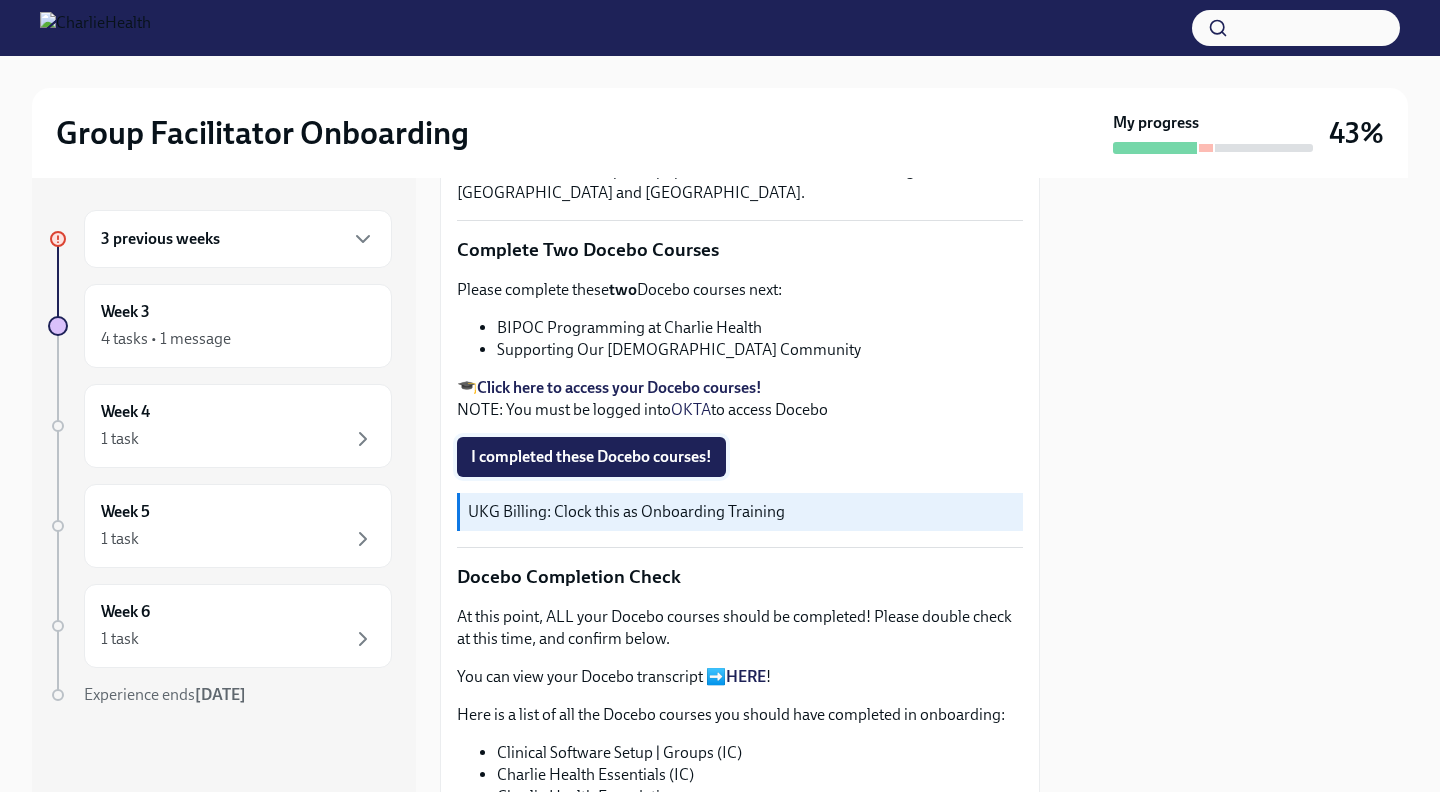 click on "I completed these Docebo courses!" at bounding box center (591, 457) 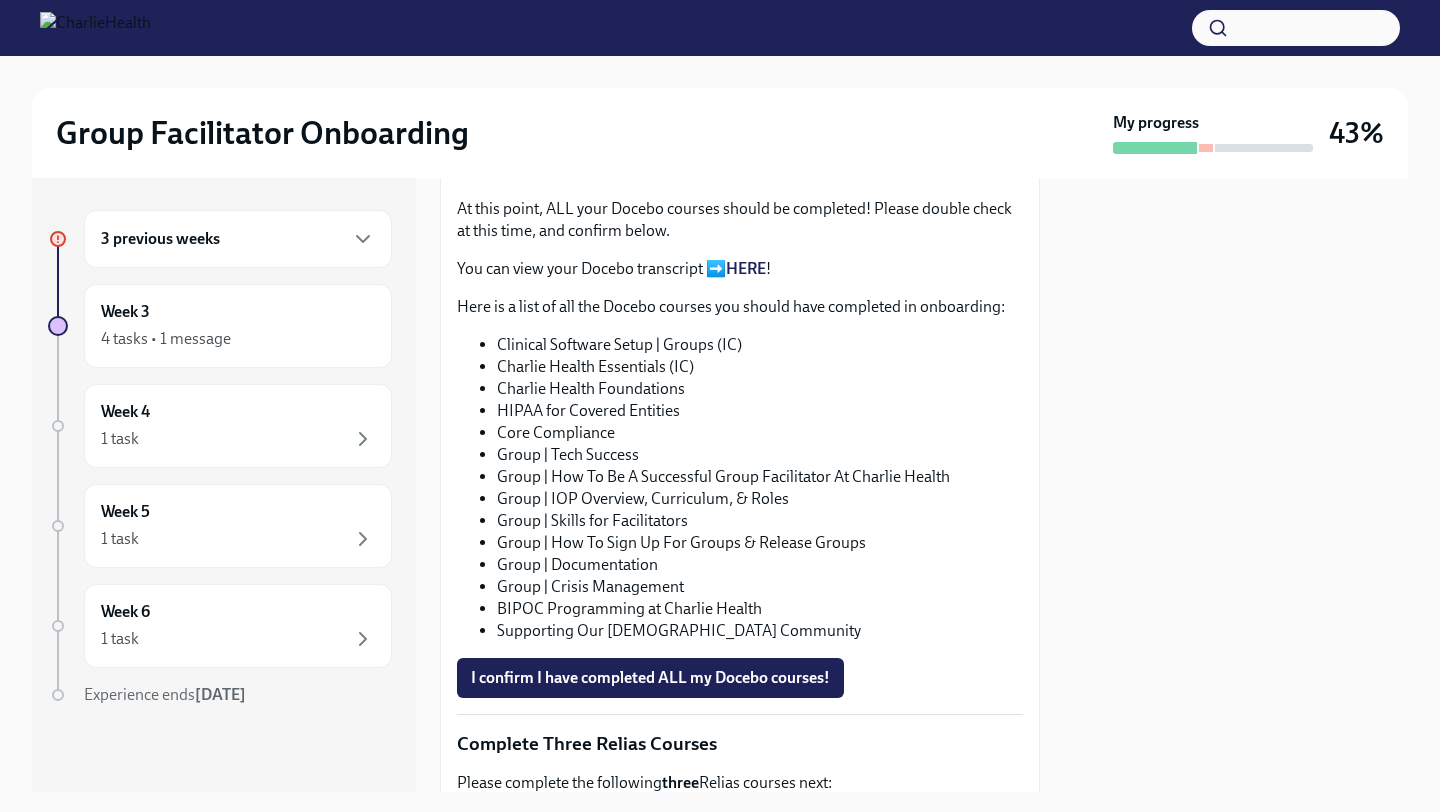 scroll, scrollTop: 999, scrollLeft: 0, axis: vertical 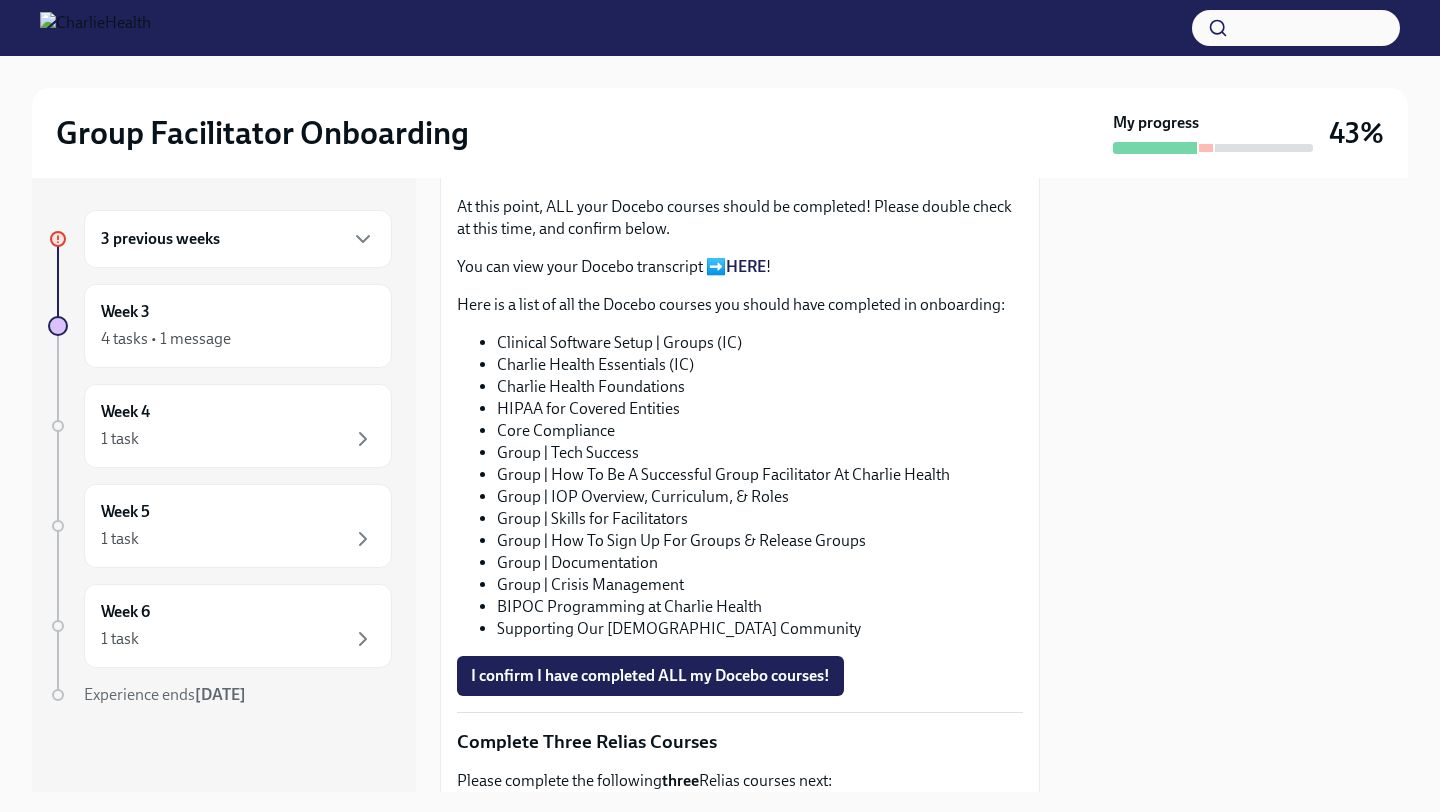 click on "BIPOC Programming at Charlie Health" at bounding box center [760, 607] 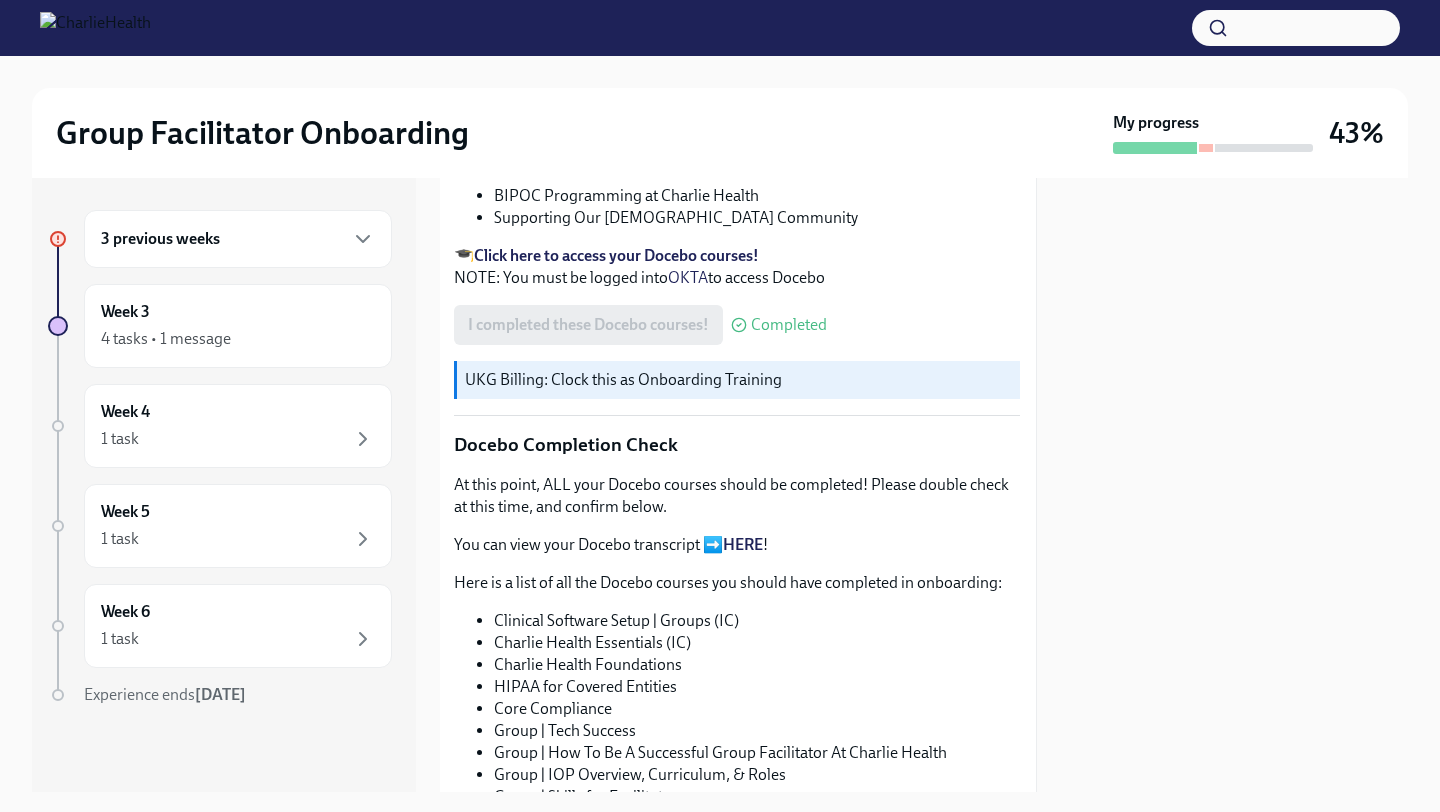 scroll, scrollTop: 717, scrollLeft: 3, axis: both 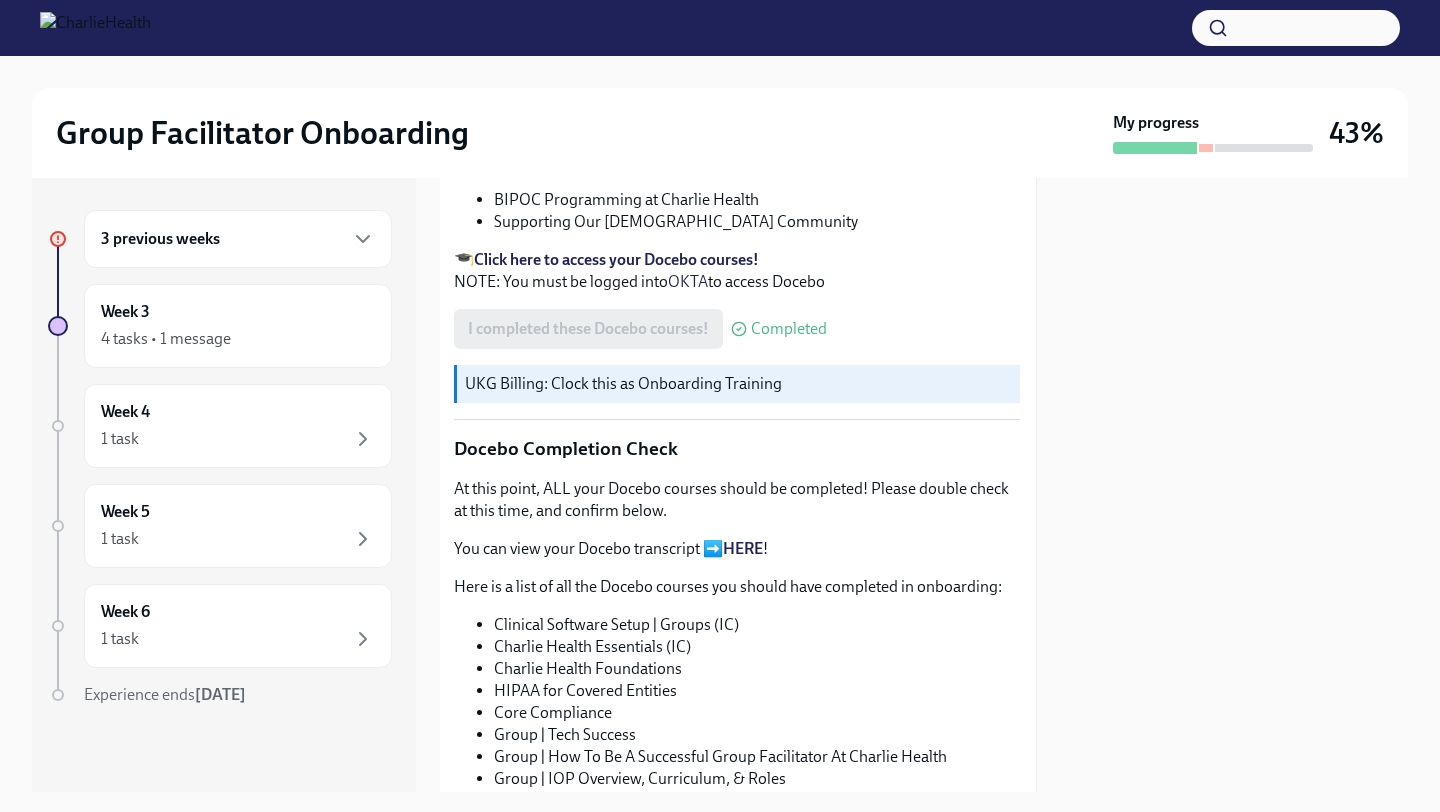 click on "Click here to access your Docebo courses!" at bounding box center (616, 259) 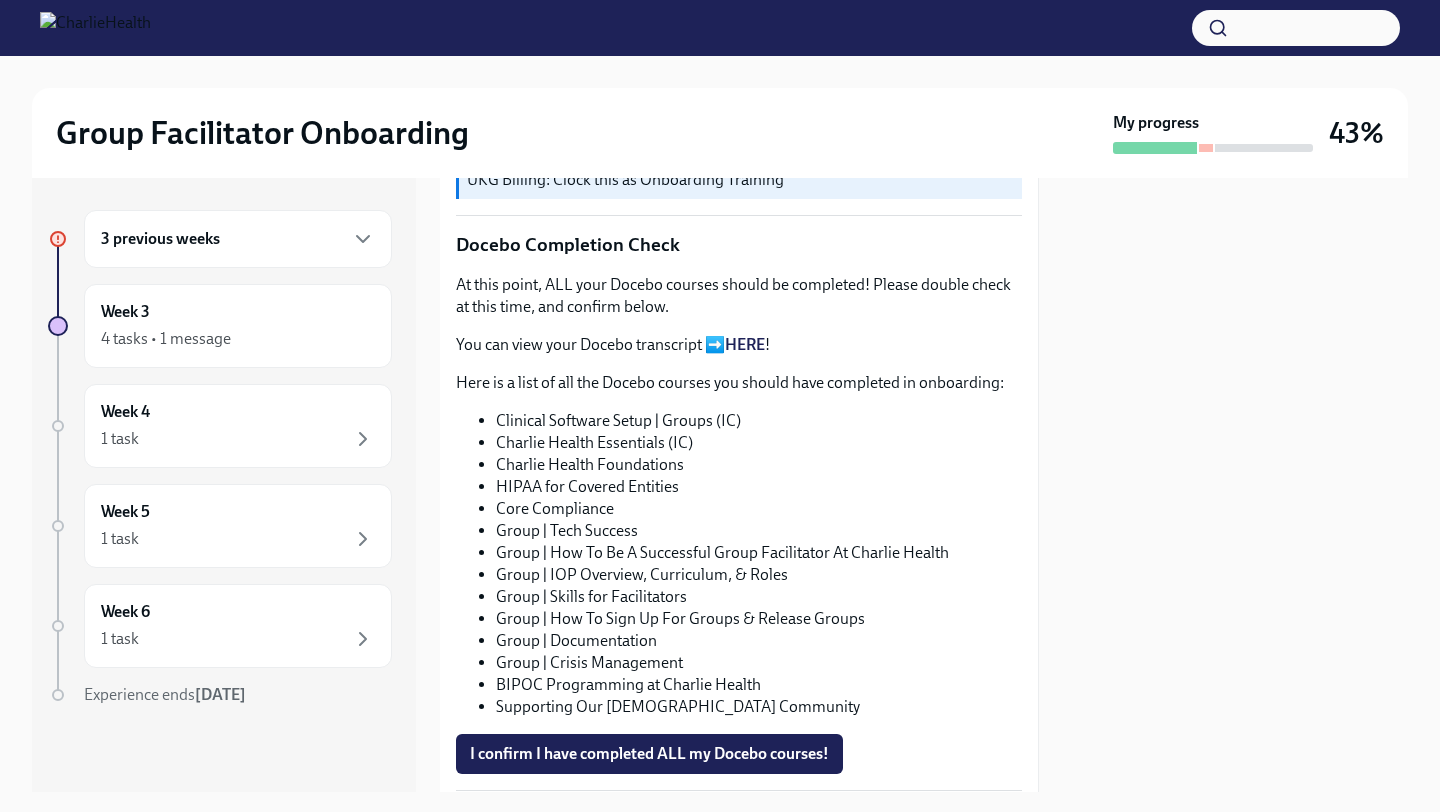 scroll, scrollTop: 1435, scrollLeft: 1, axis: both 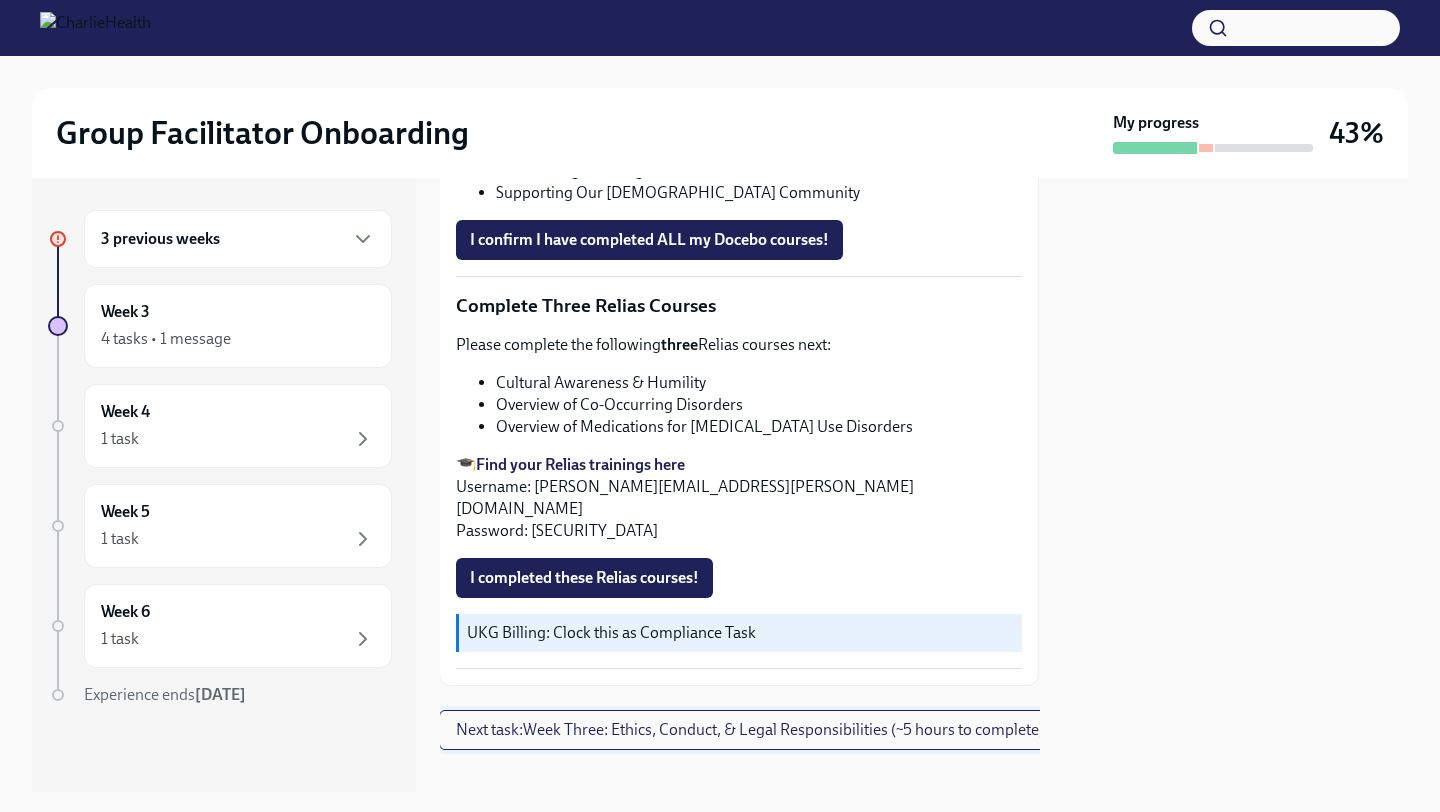 click on "Next task :  Week Three: Ethics, Conduct, & Legal Responsibilities (~5 hours to complete)" at bounding box center (750, 730) 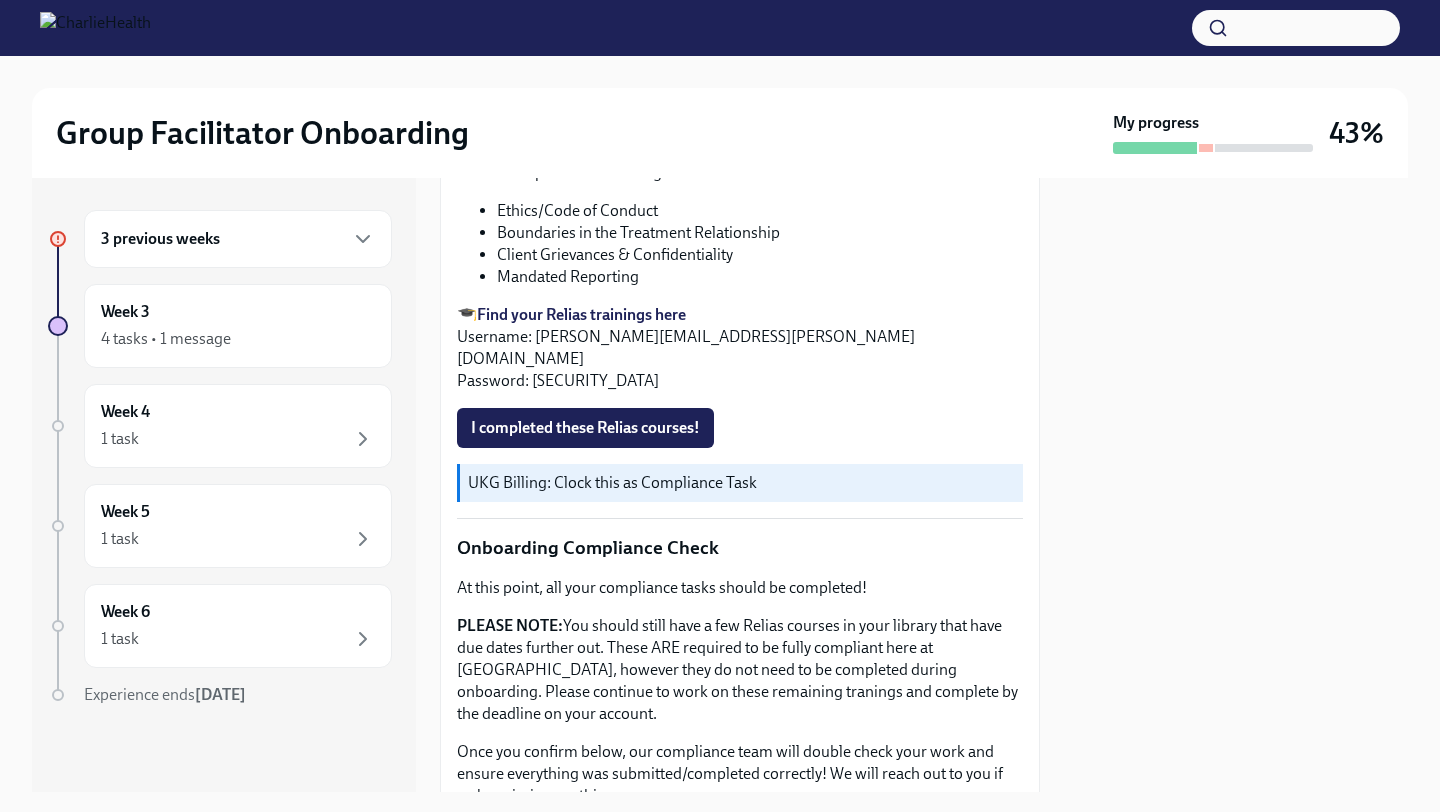 scroll, scrollTop: 1063, scrollLeft: 0, axis: vertical 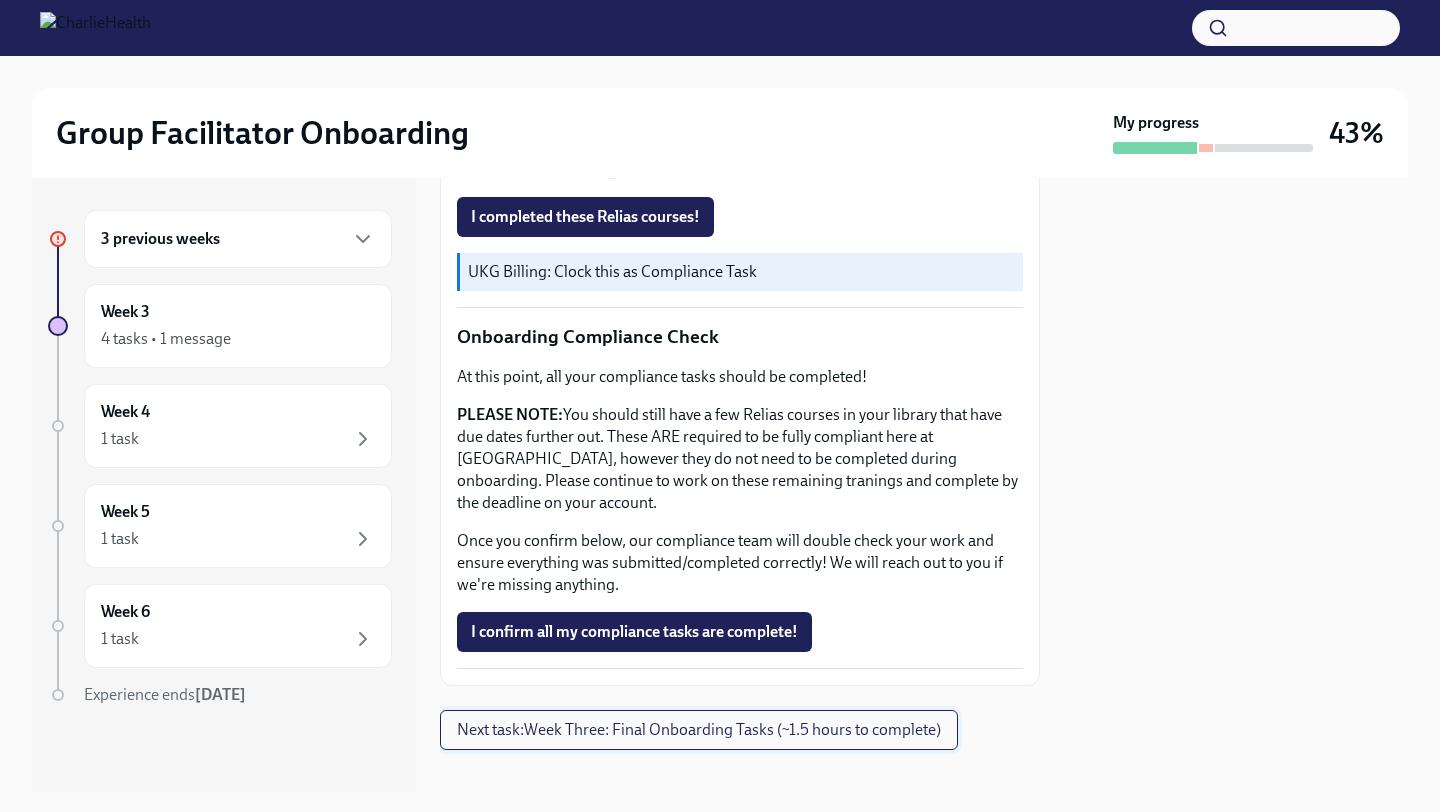 click on "Next task :  Week Three: Final Onboarding Tasks (~1.5 hours to complete)" at bounding box center [699, 730] 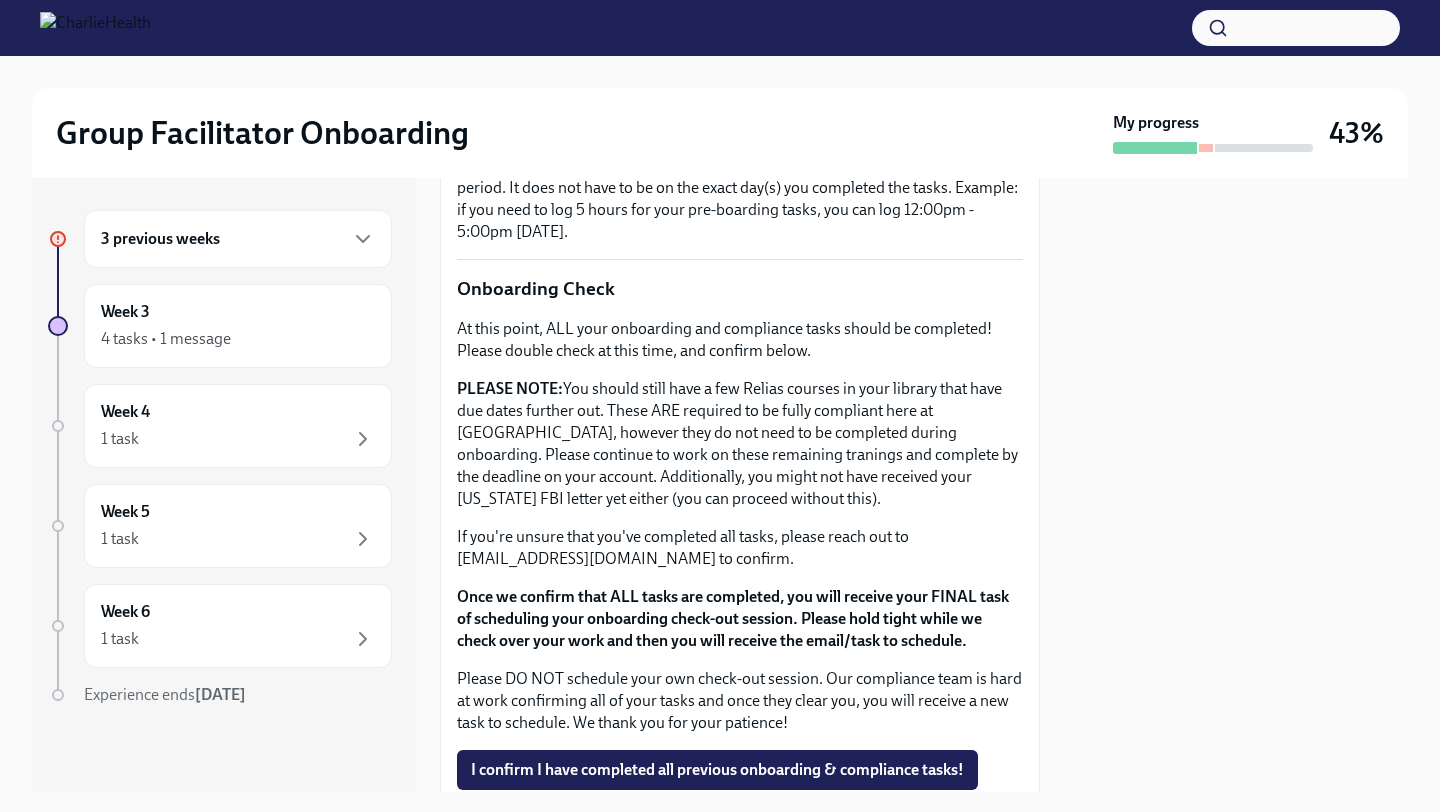 scroll, scrollTop: 1763, scrollLeft: 0, axis: vertical 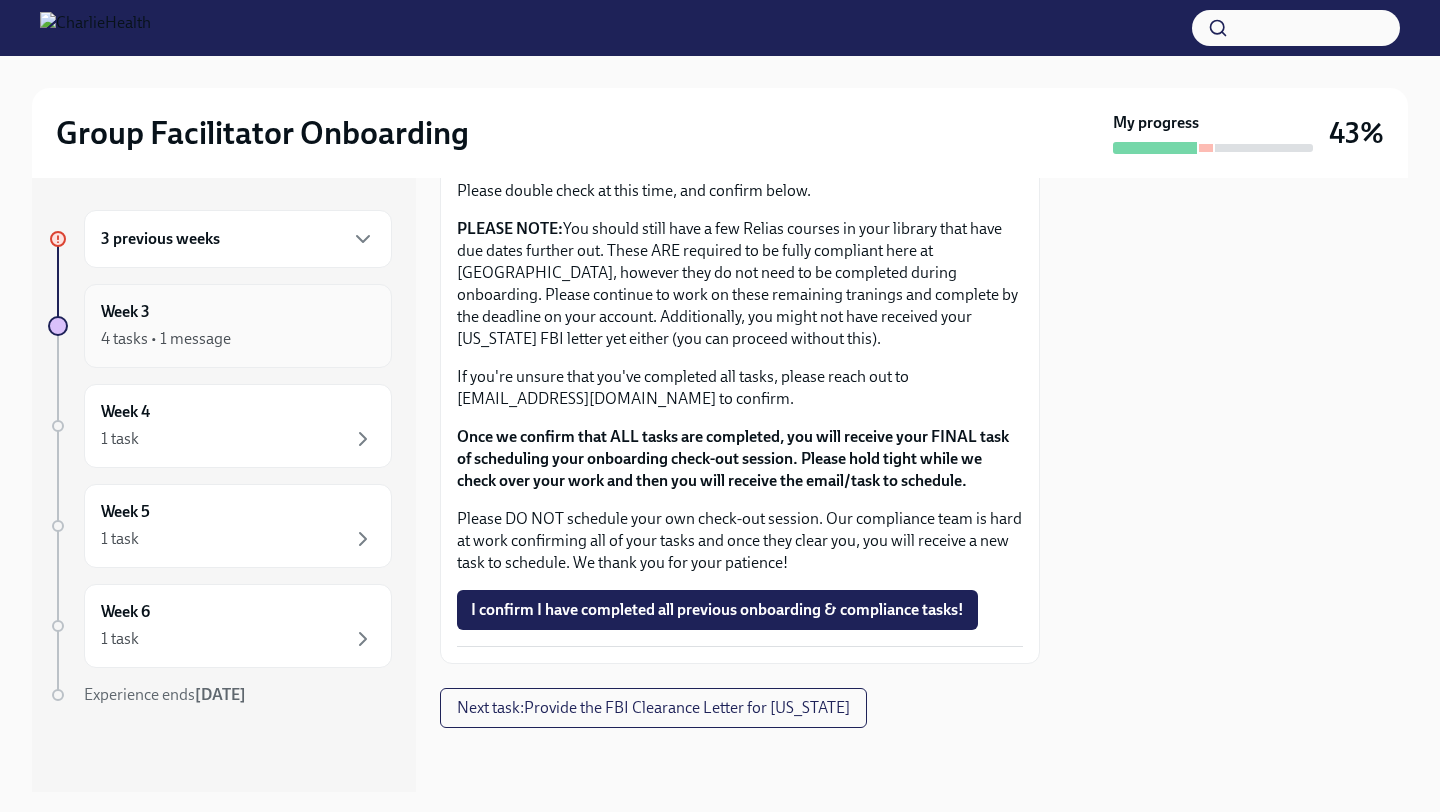 click on "Week 3 4 tasks • 1 message" at bounding box center (238, 326) 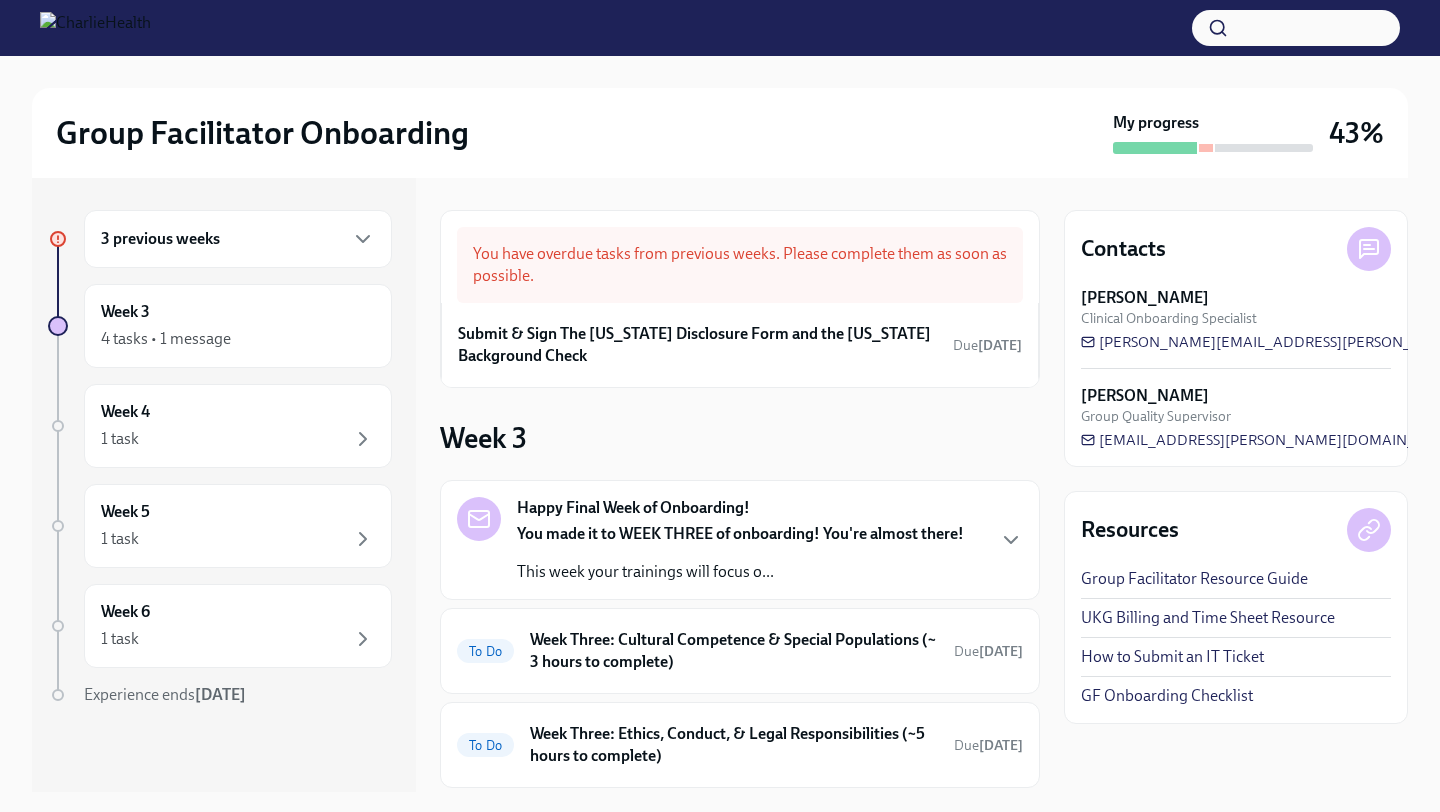 scroll, scrollTop: 252, scrollLeft: 0, axis: vertical 